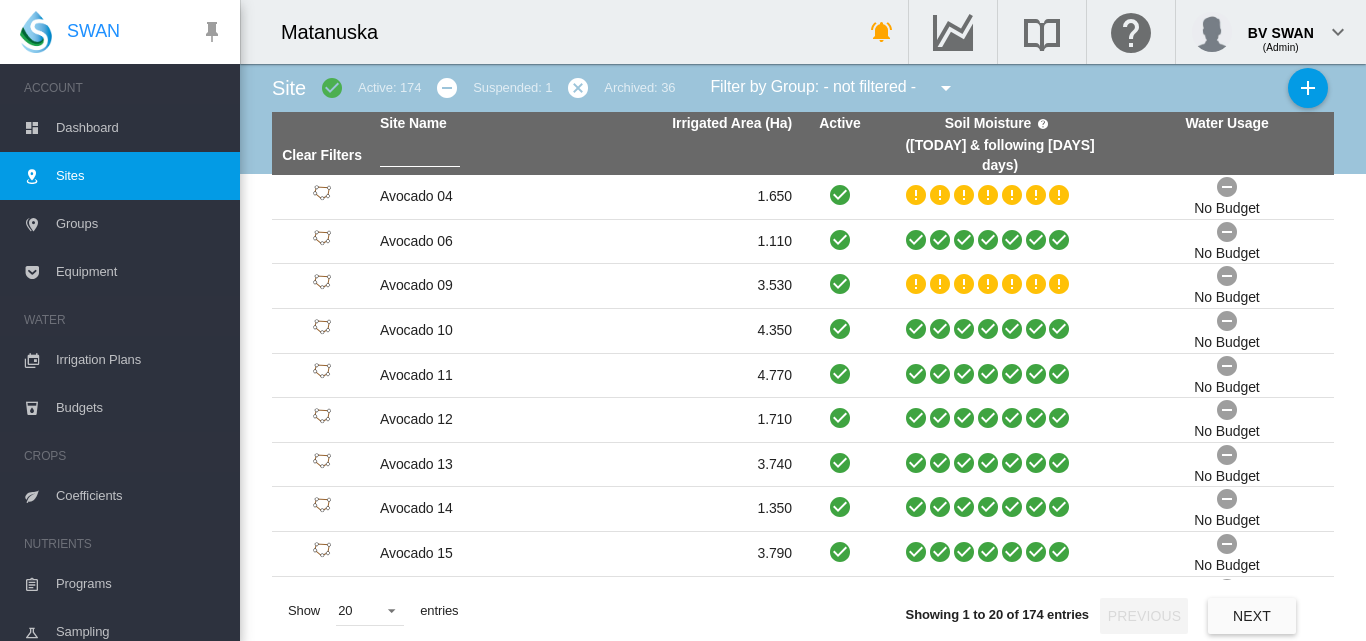 scroll, scrollTop: 0, scrollLeft: 0, axis: both 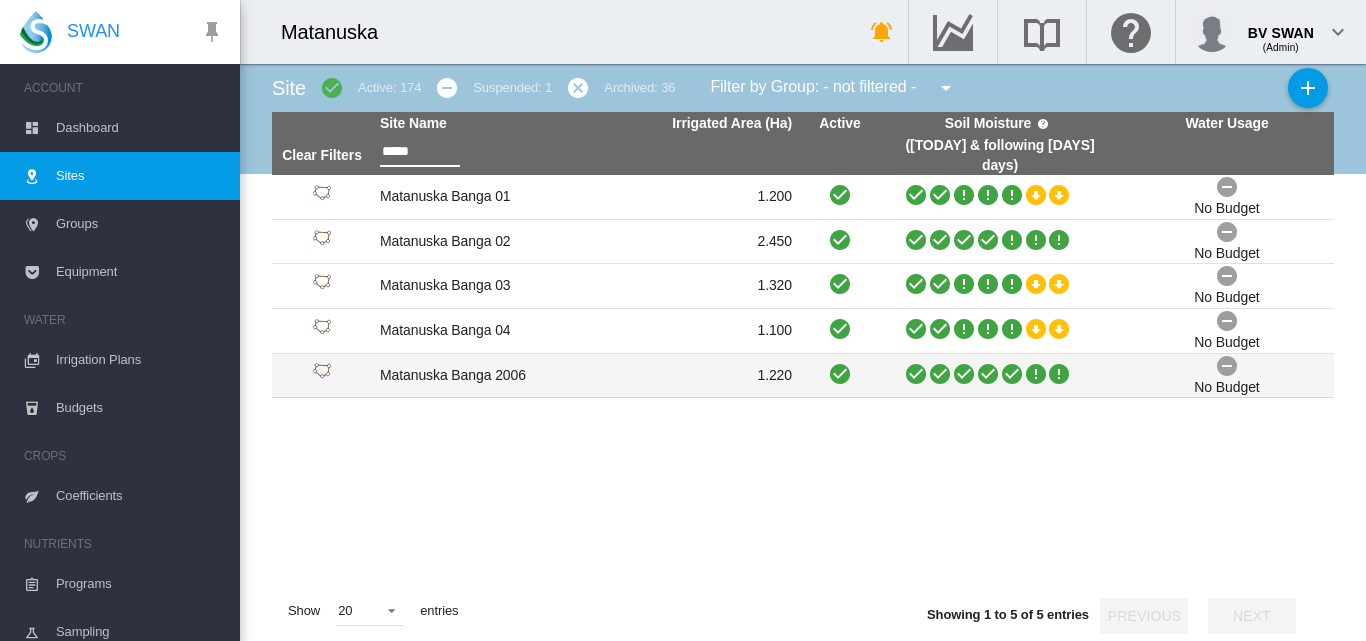 type on "*****" 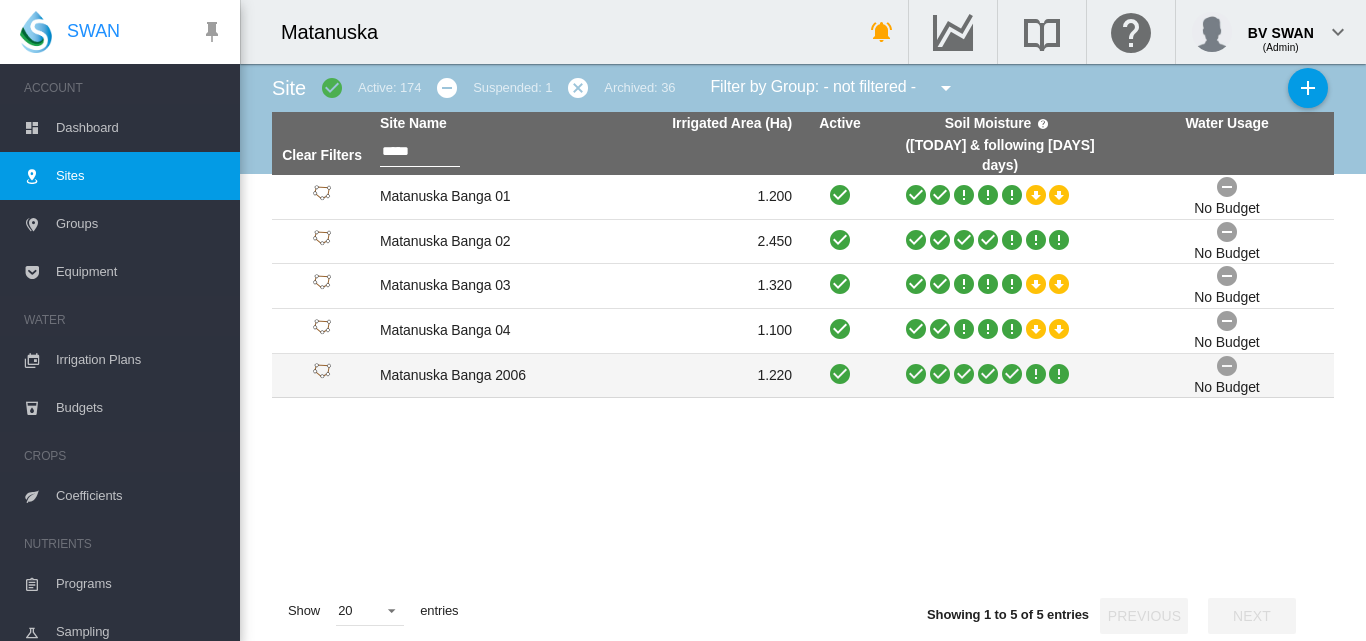 click on "Matanuska Banga 2006" at bounding box center (479, 376) 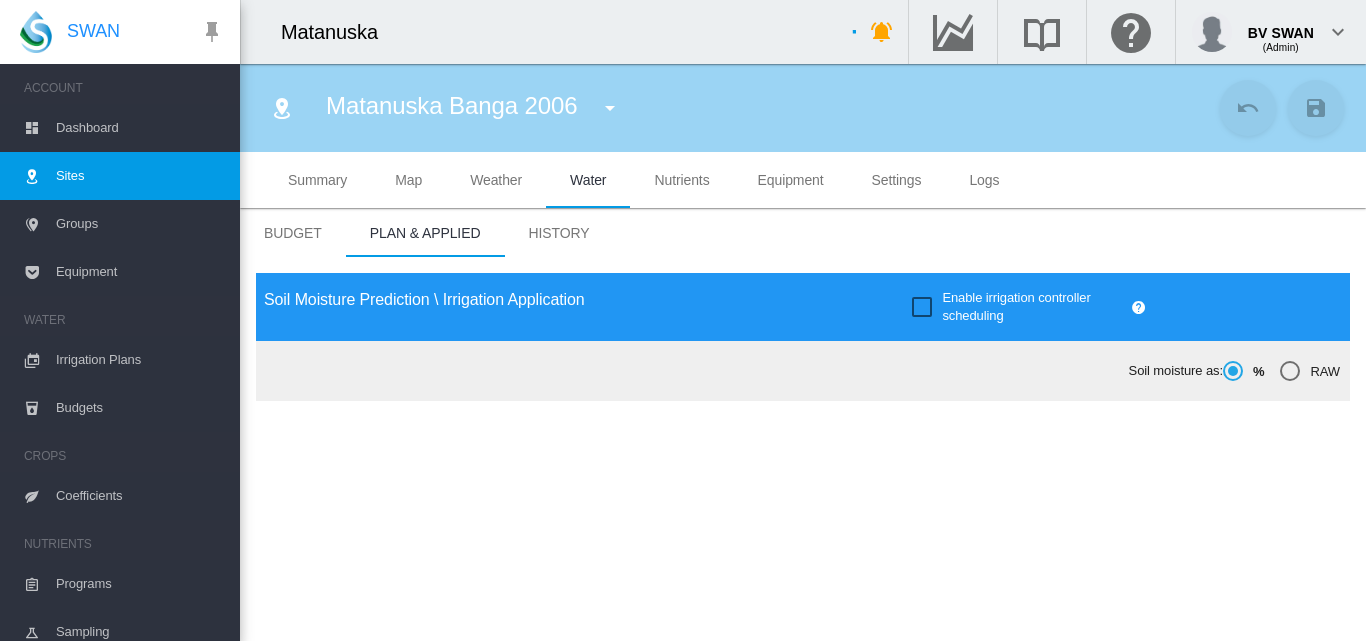 type on "**********" 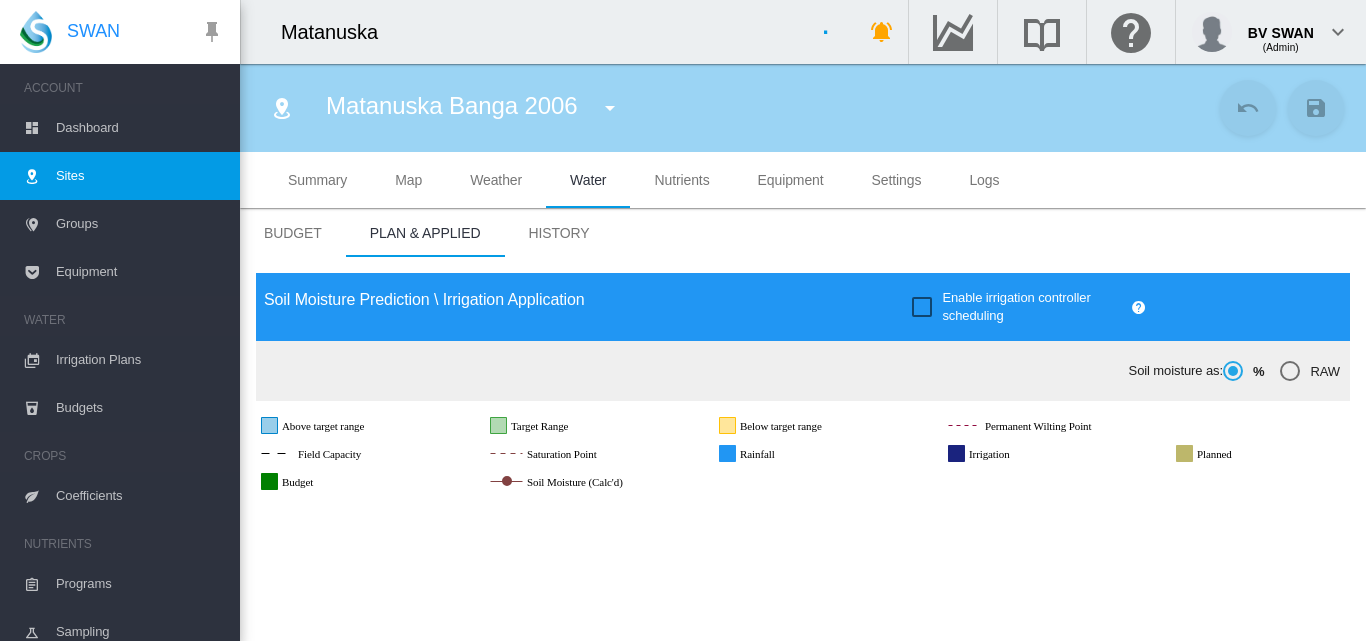 scroll, scrollTop: 300, scrollLeft: 0, axis: vertical 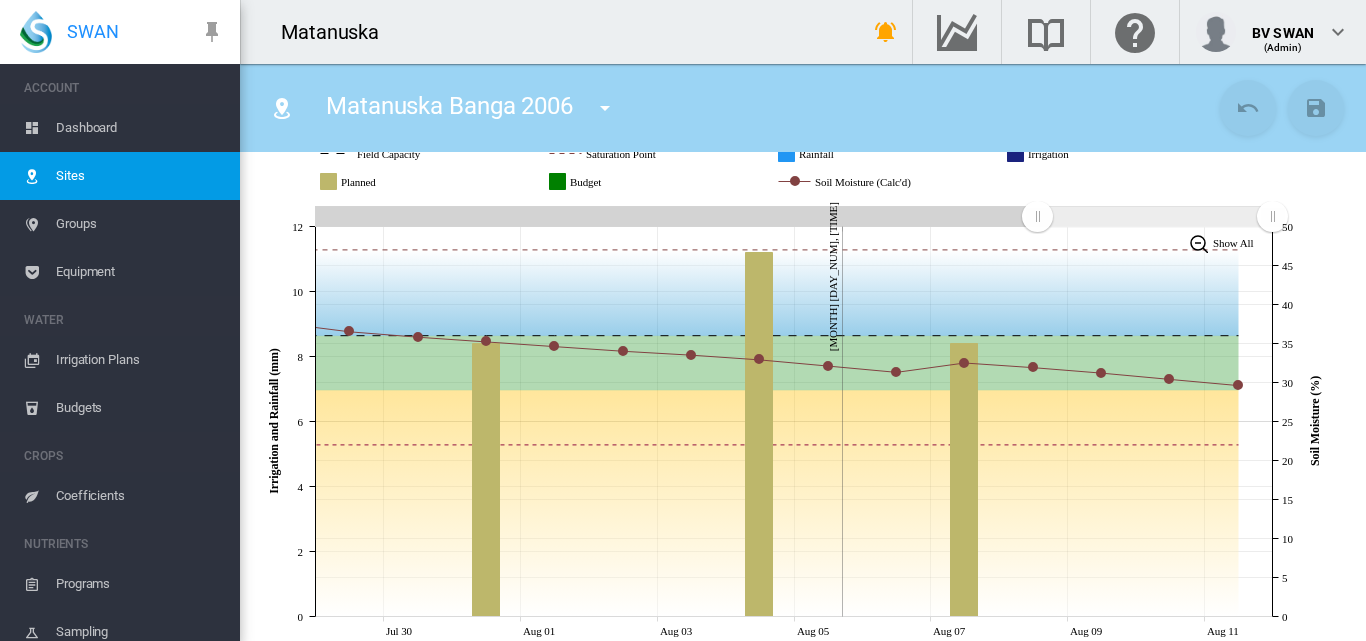 click at bounding box center (605, 108) 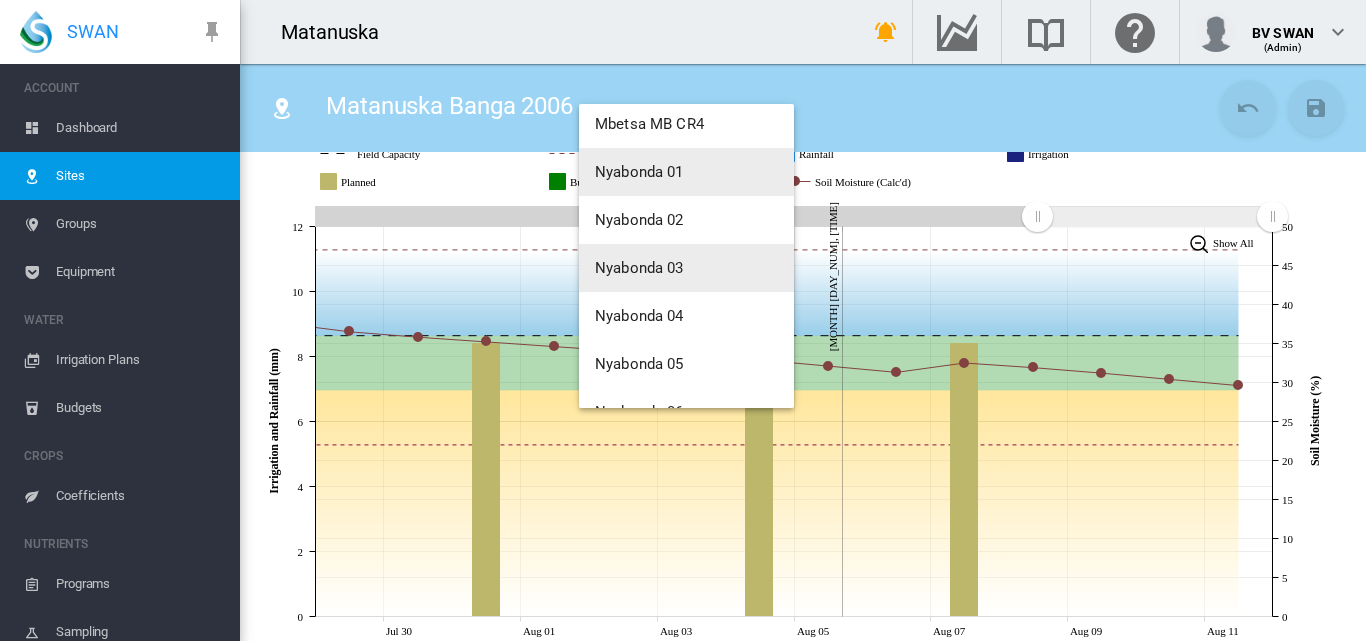 scroll, scrollTop: 4400, scrollLeft: 0, axis: vertical 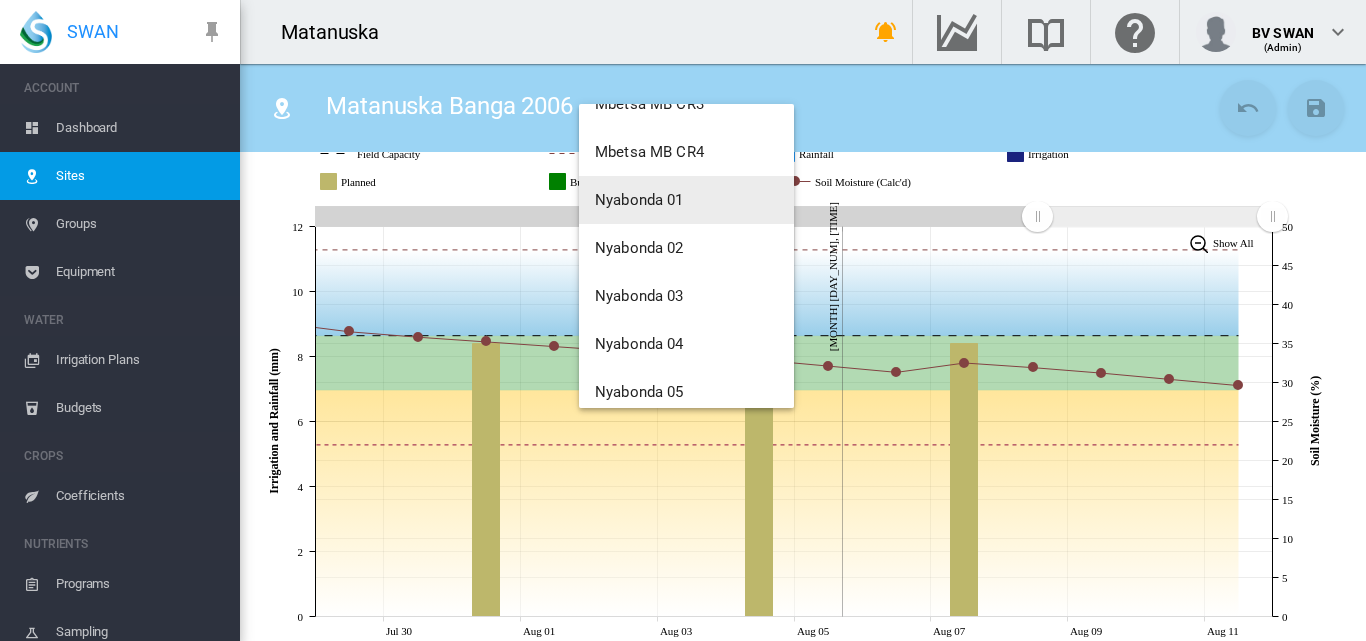 click on "Nyabonda 01" at bounding box center (686, 200) 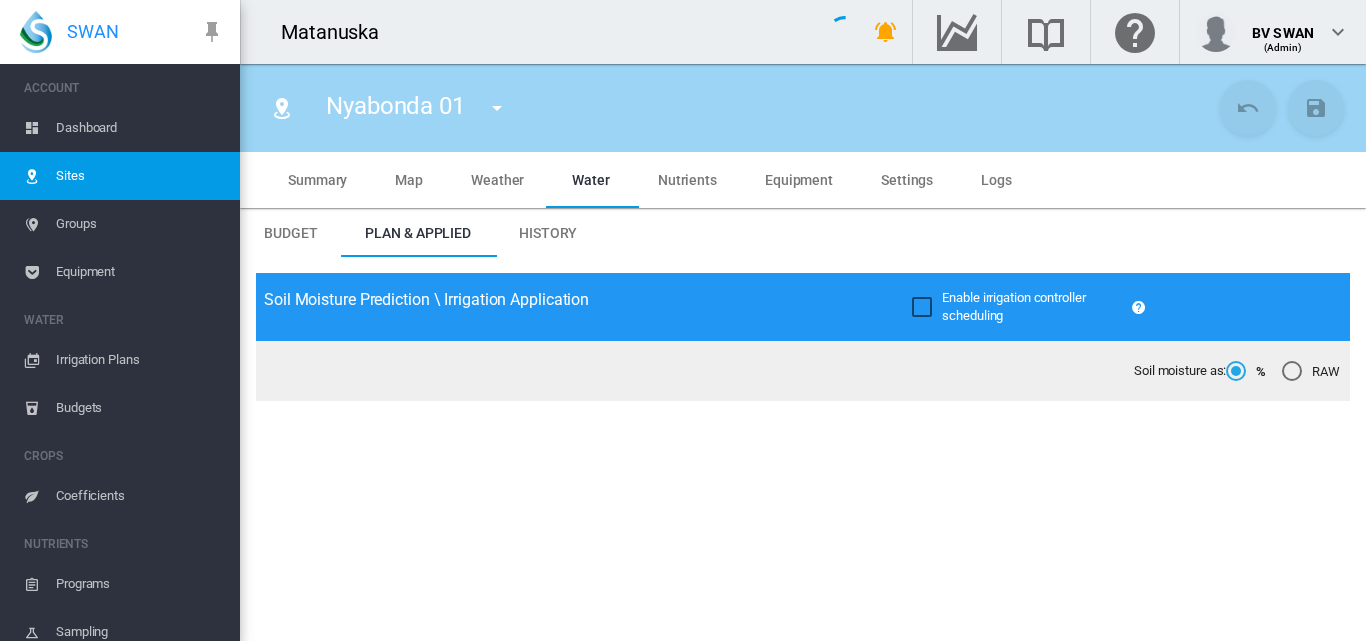 type on "**********" 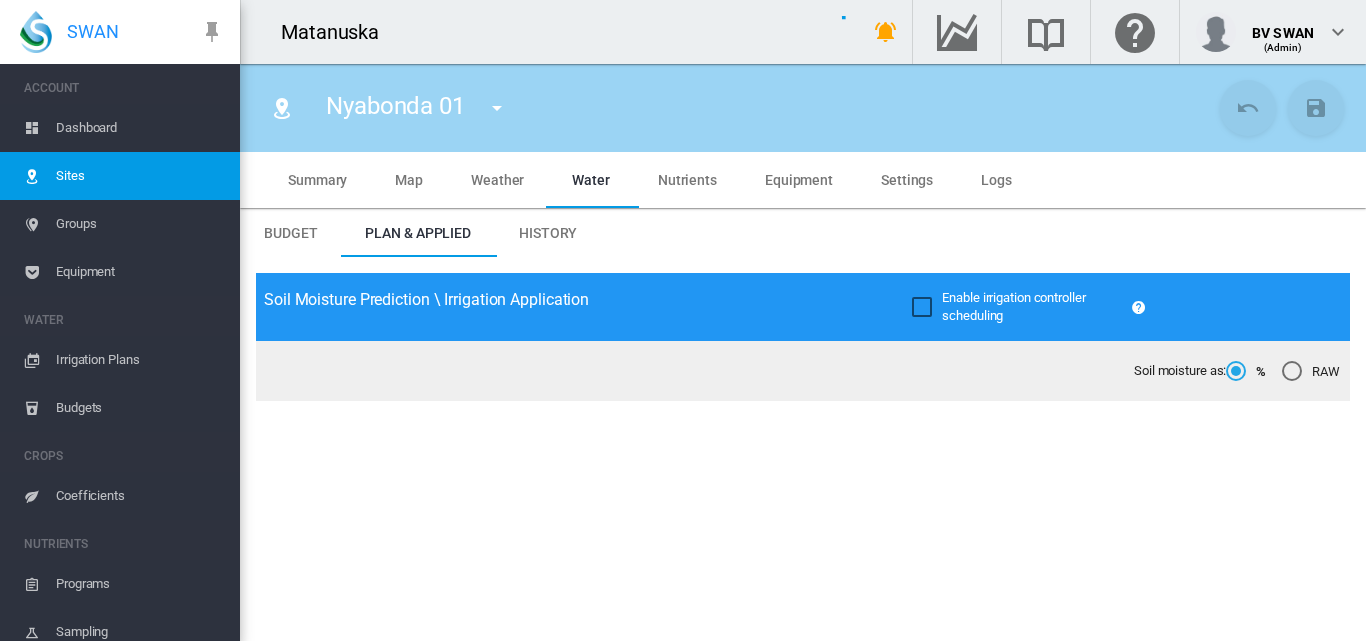 type on "*****" 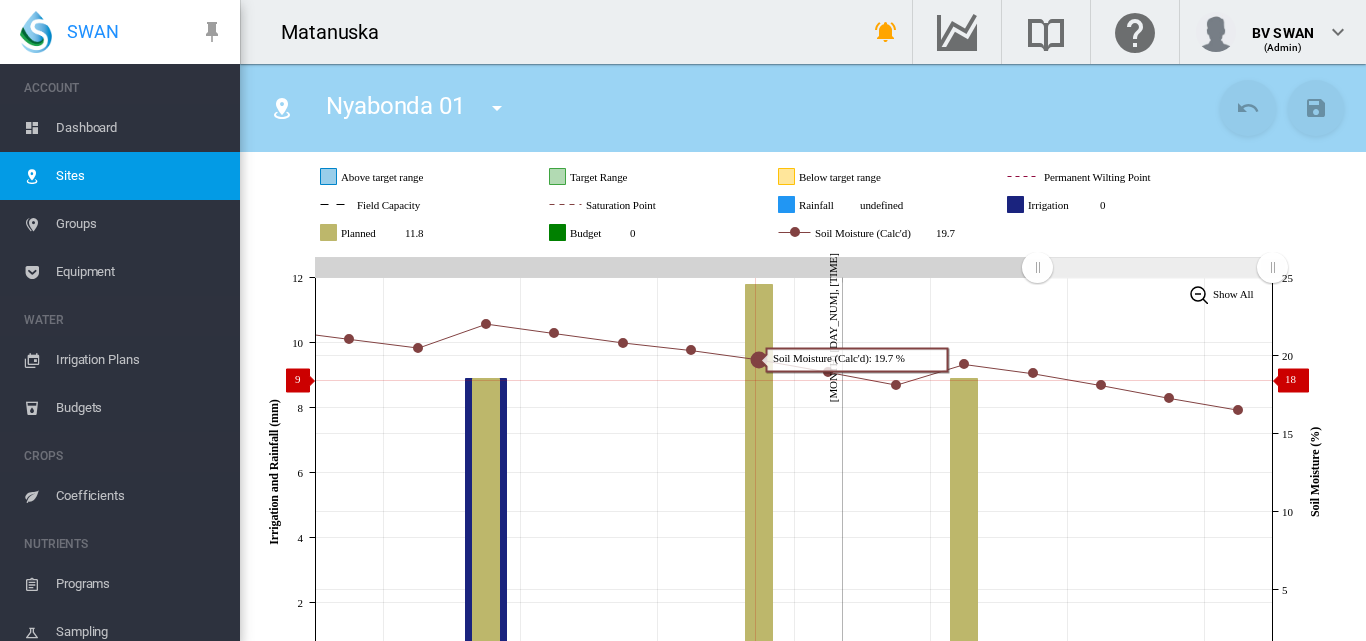 scroll, scrollTop: 300, scrollLeft: 0, axis: vertical 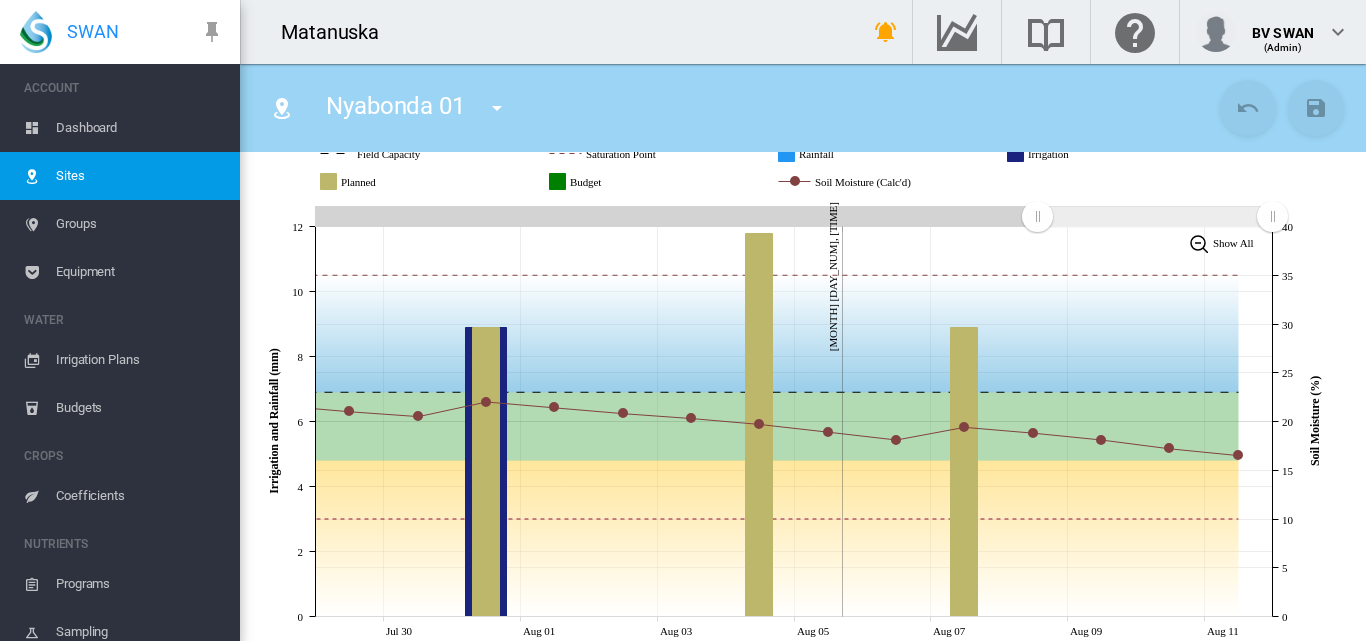 click at bounding box center (497, 108) 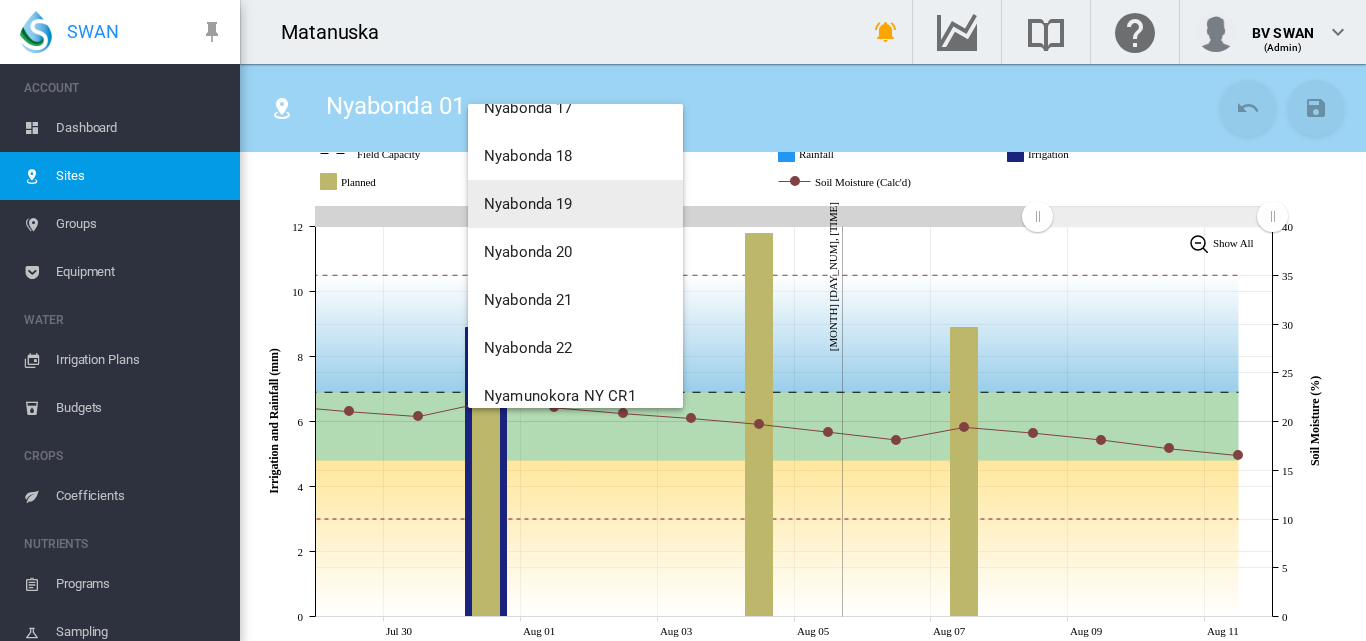 scroll, scrollTop: 5312, scrollLeft: 0, axis: vertical 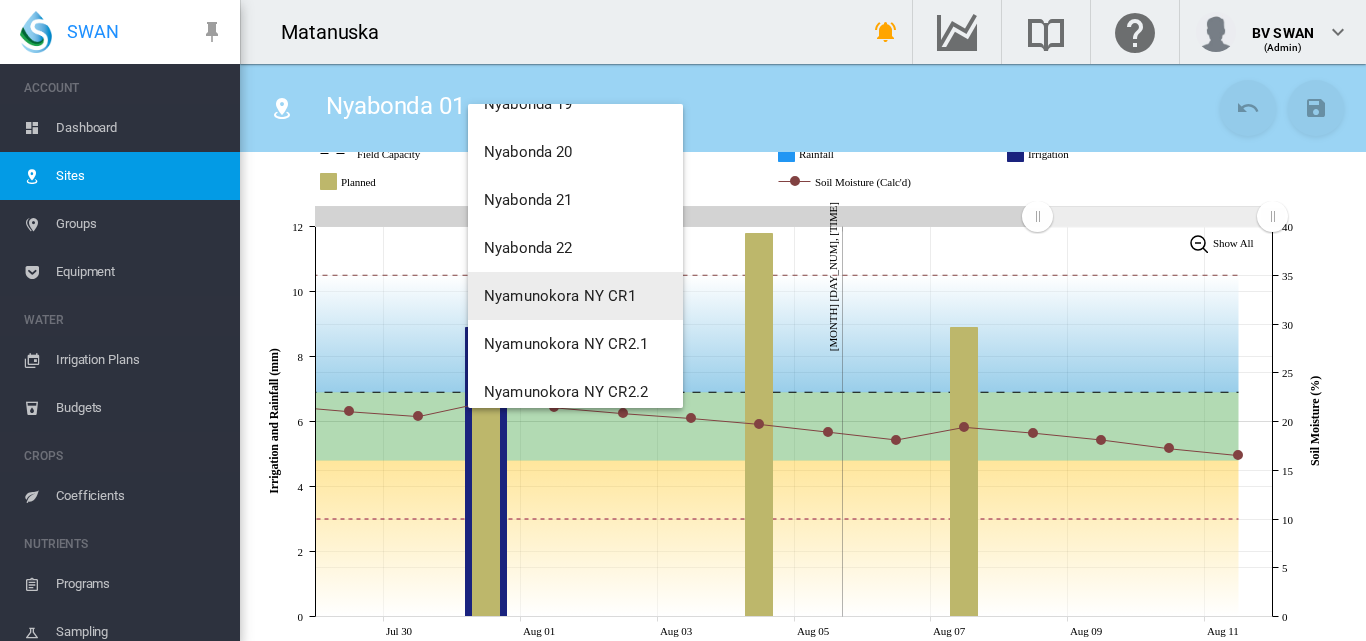 click on "Nyamunokora NY CR1" at bounding box center (575, 296) 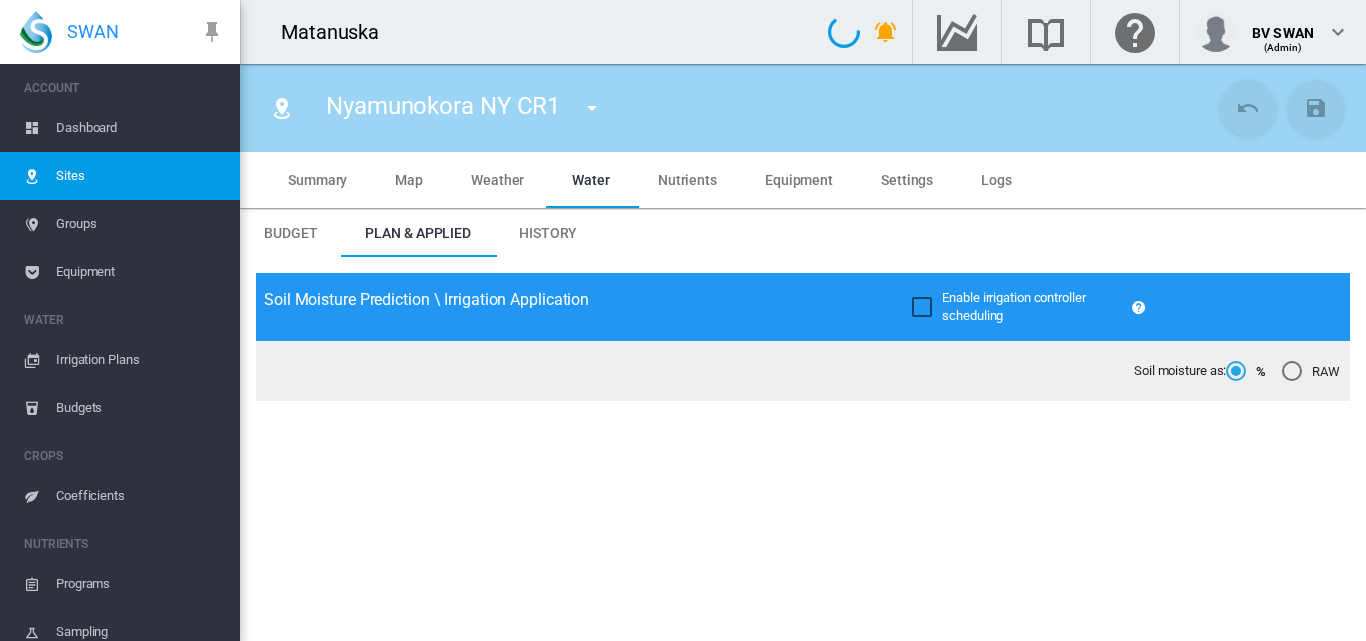 type on "**********" 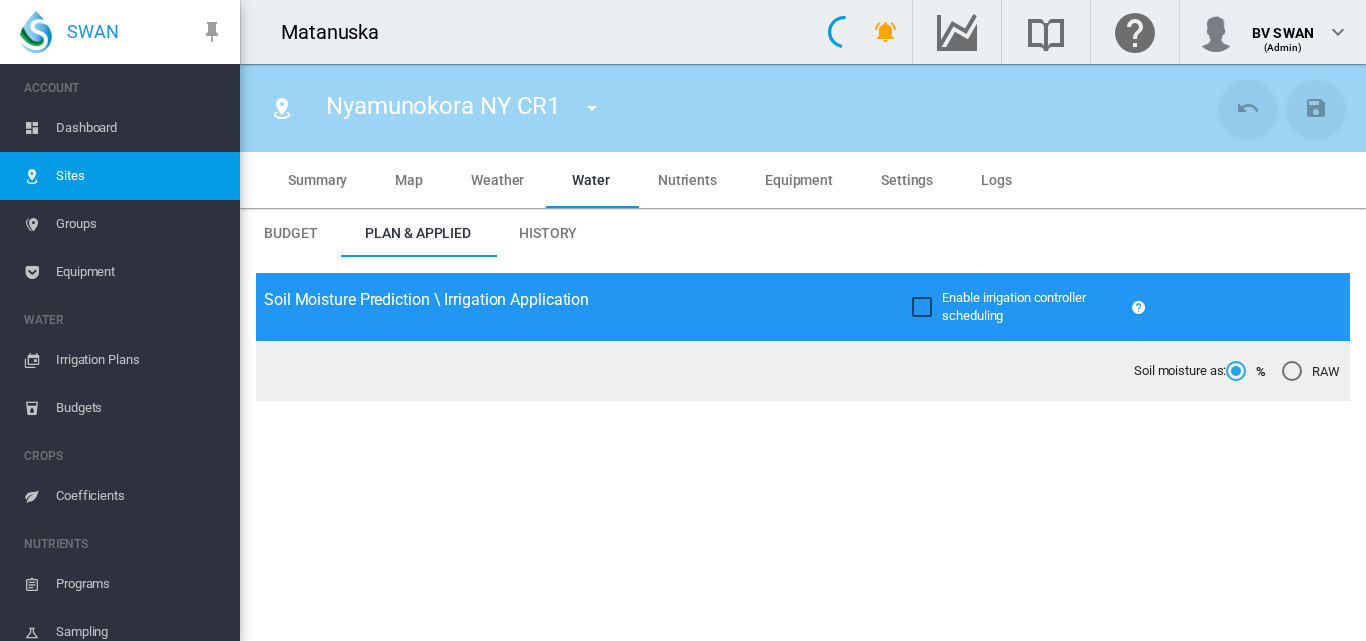 type on "*****" 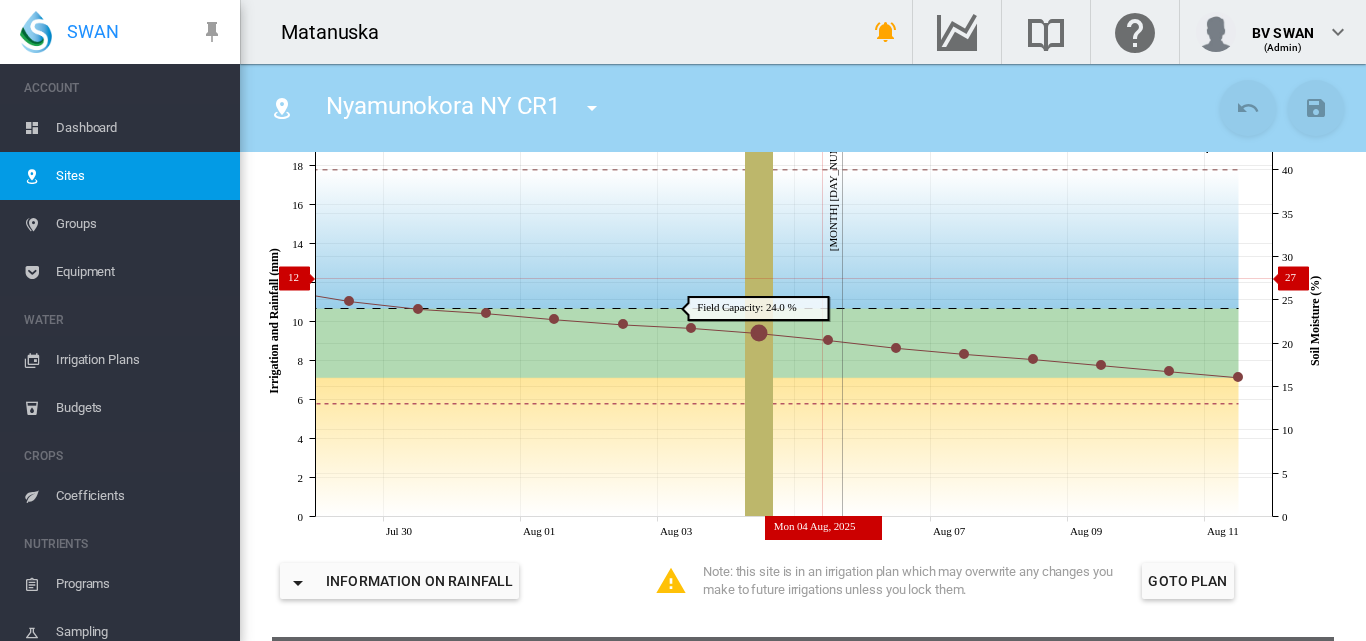 scroll, scrollTop: 300, scrollLeft: 0, axis: vertical 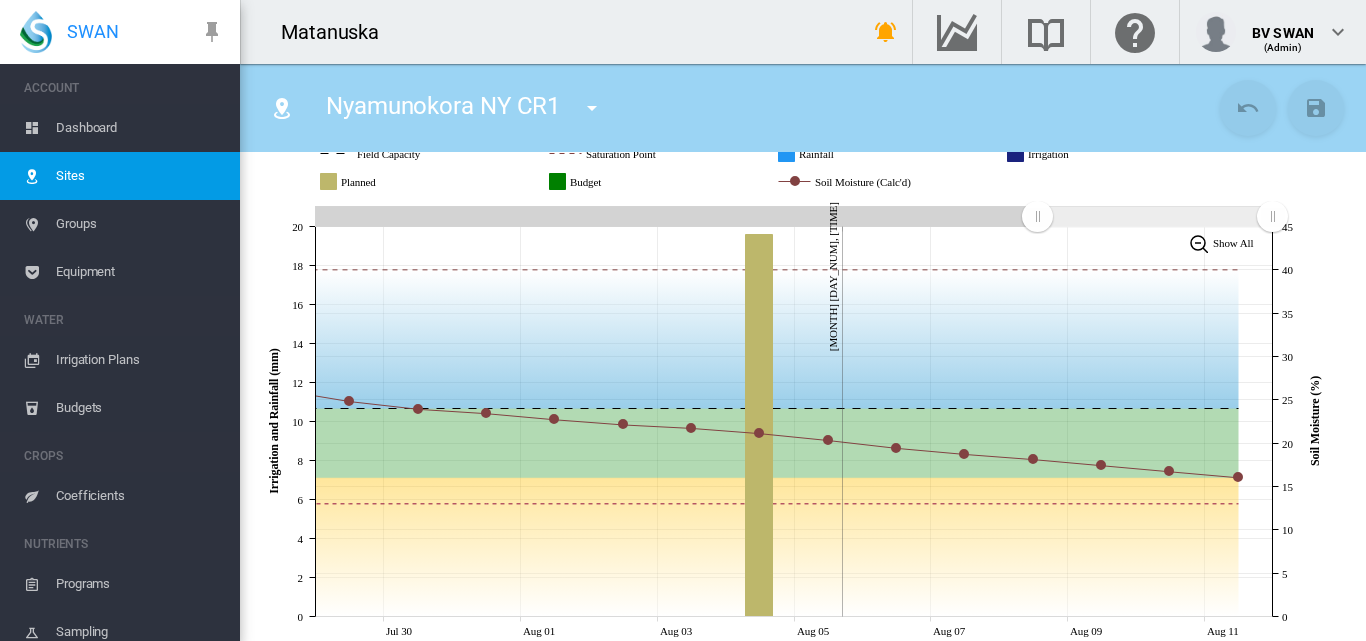 click on "Equipment" at bounding box center (140, 272) 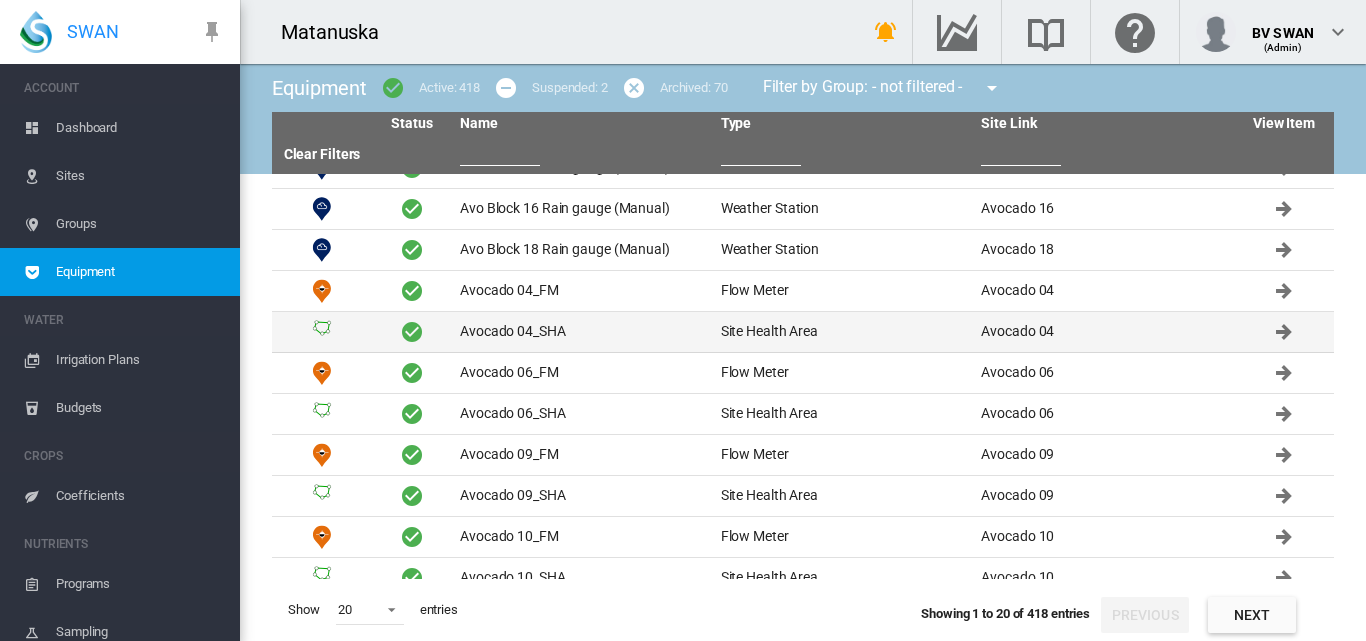 scroll, scrollTop: 415, scrollLeft: 0, axis: vertical 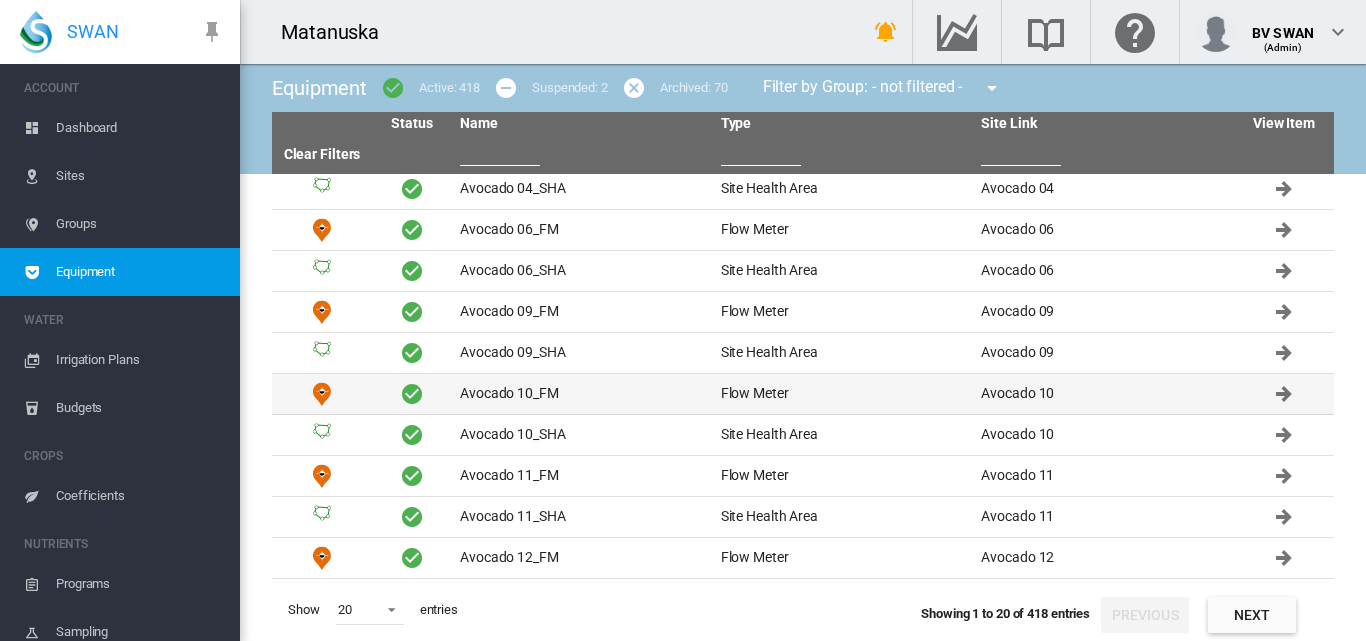 click on "Flow Meter" at bounding box center [843, 394] 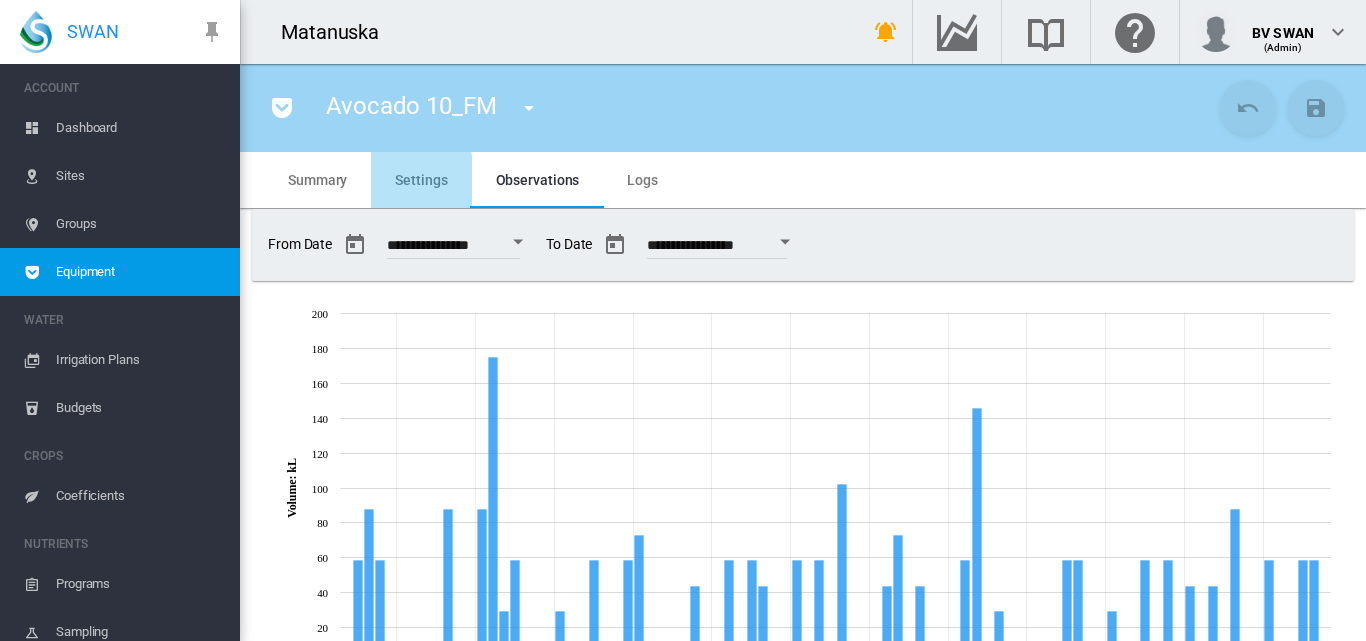 click on "Settings" at bounding box center (421, 180) 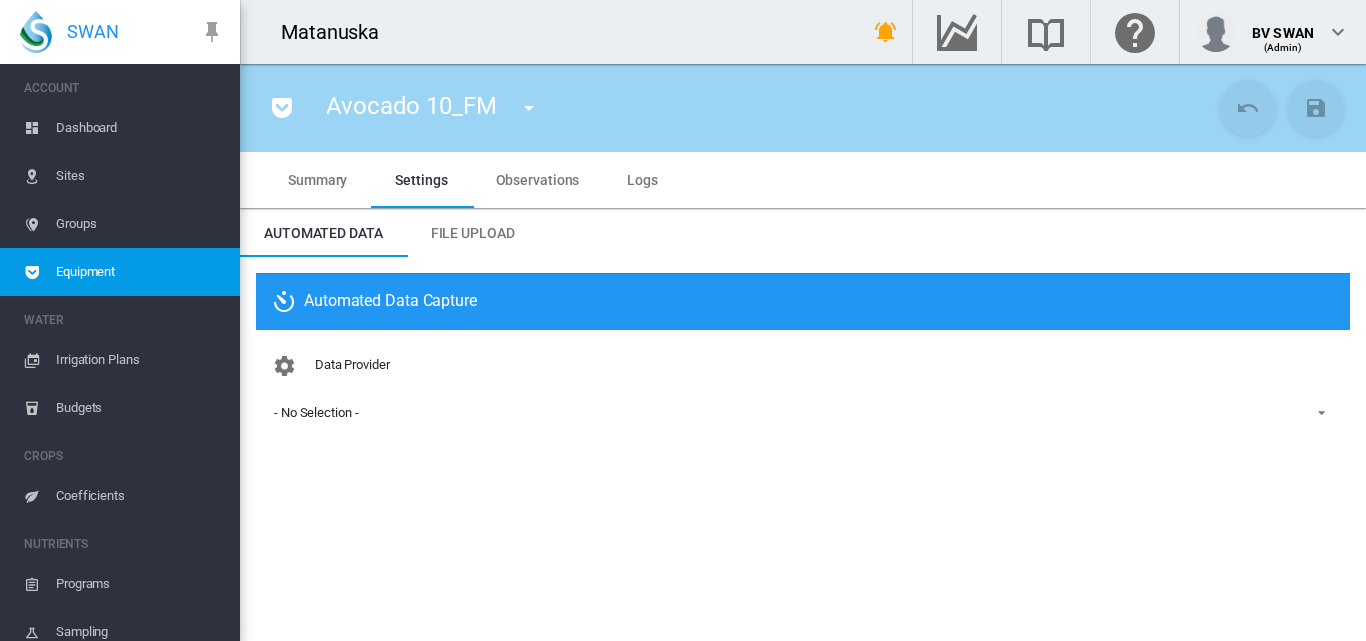 click on "File Upload" at bounding box center (473, 233) 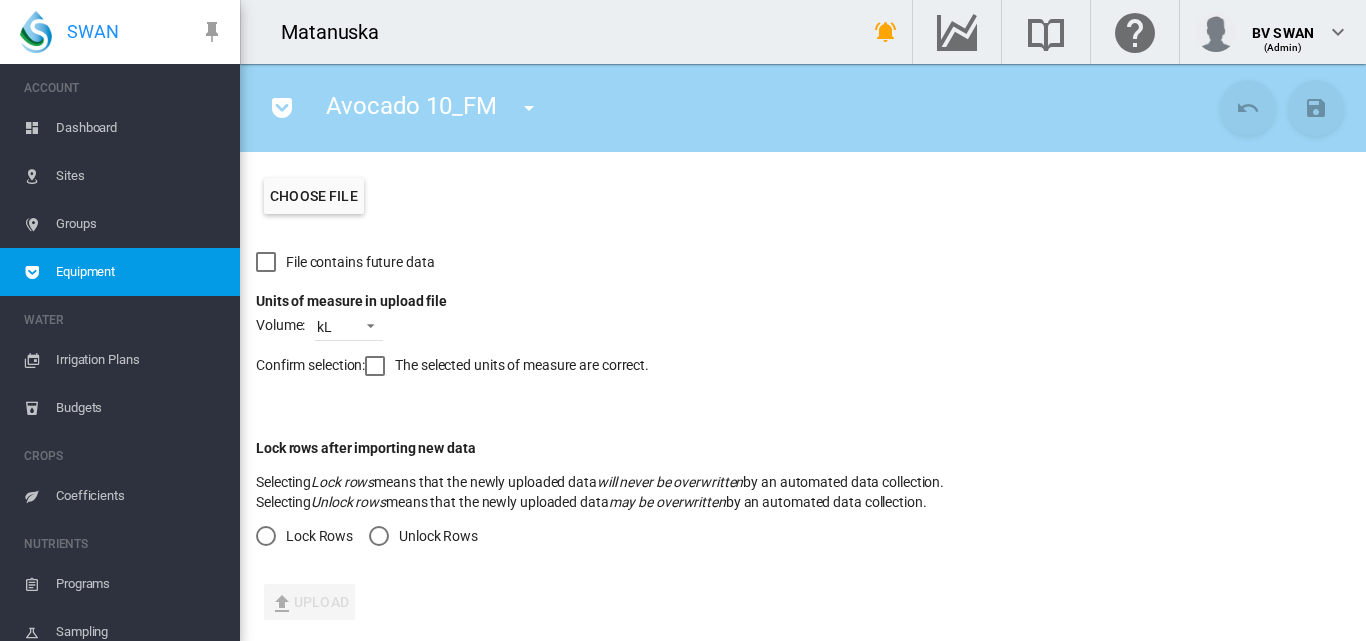 scroll, scrollTop: 406, scrollLeft: 0, axis: vertical 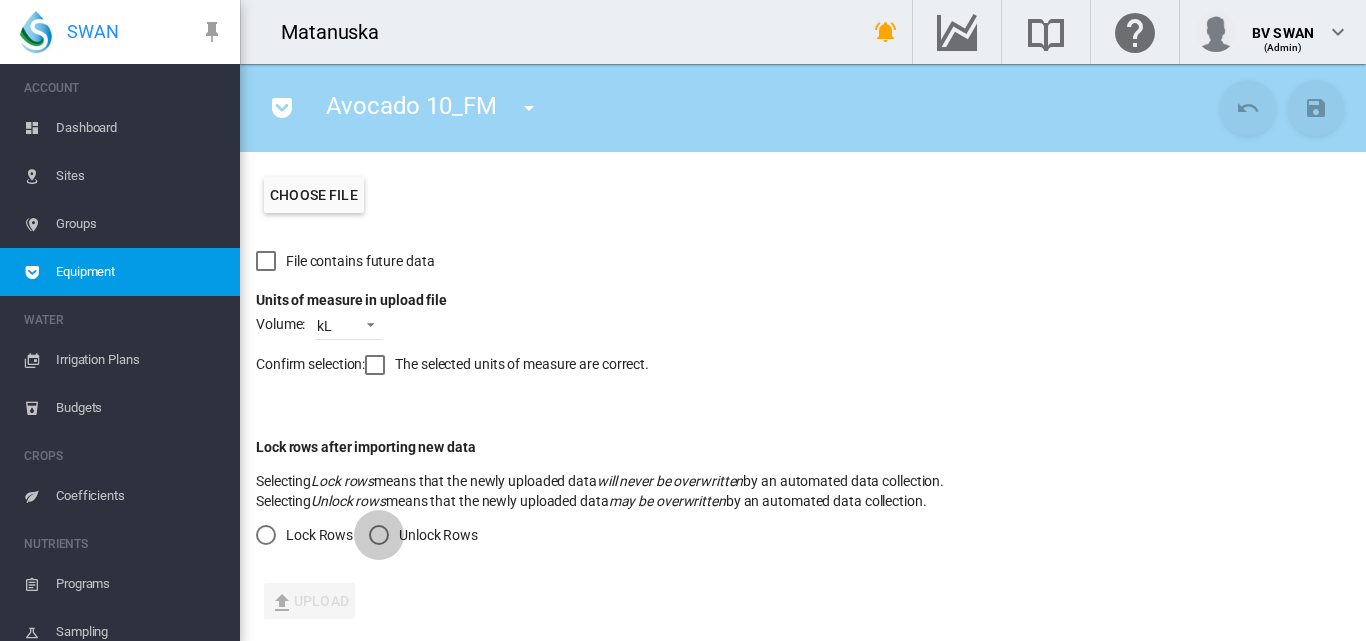 click at bounding box center [379, 535] 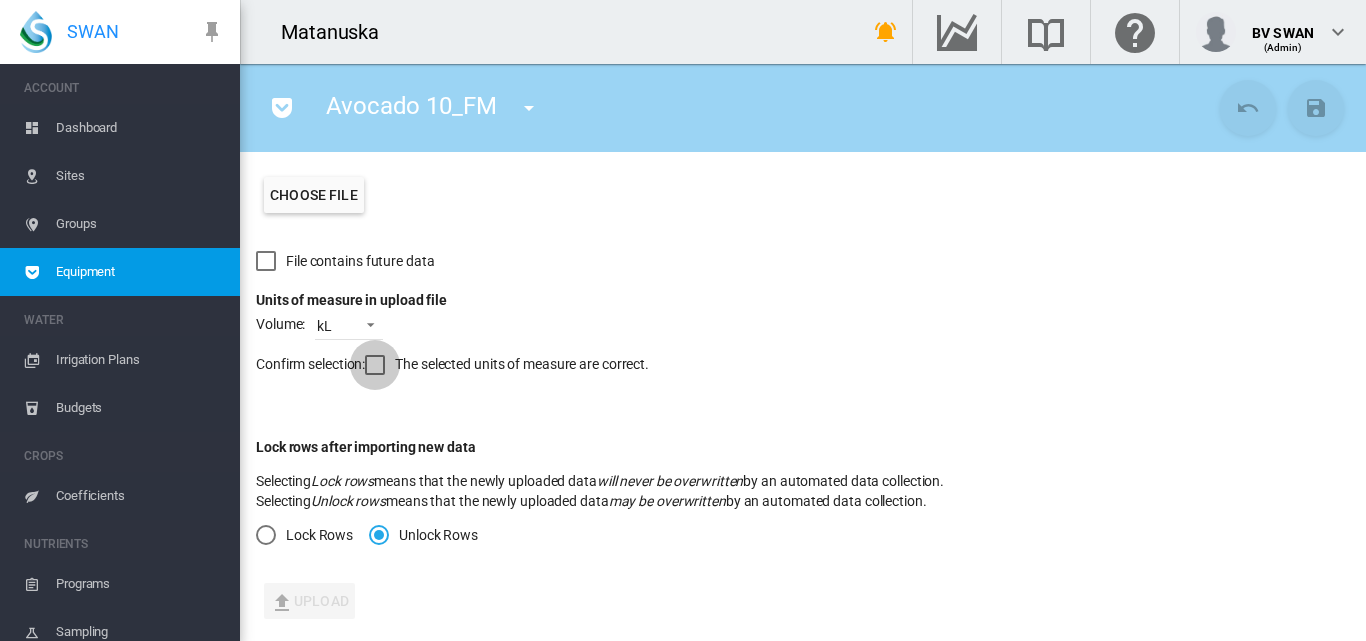 click at bounding box center [375, 365] 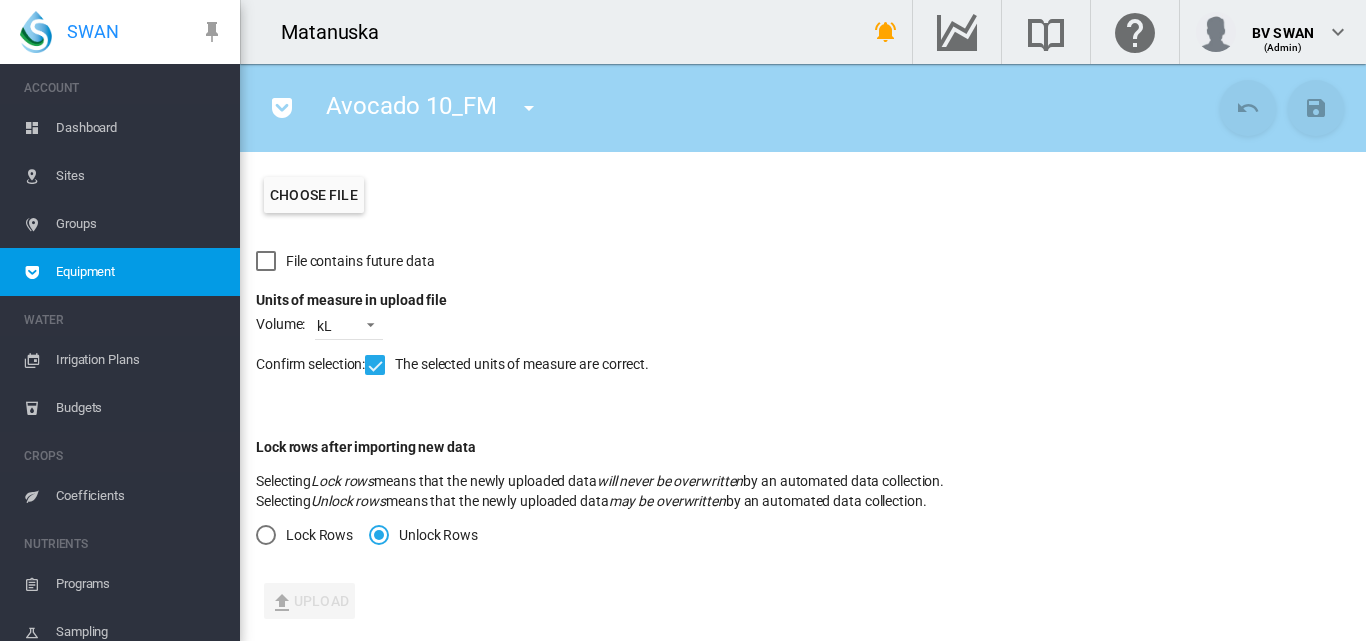 click on "Choose file" at bounding box center (314, 195) 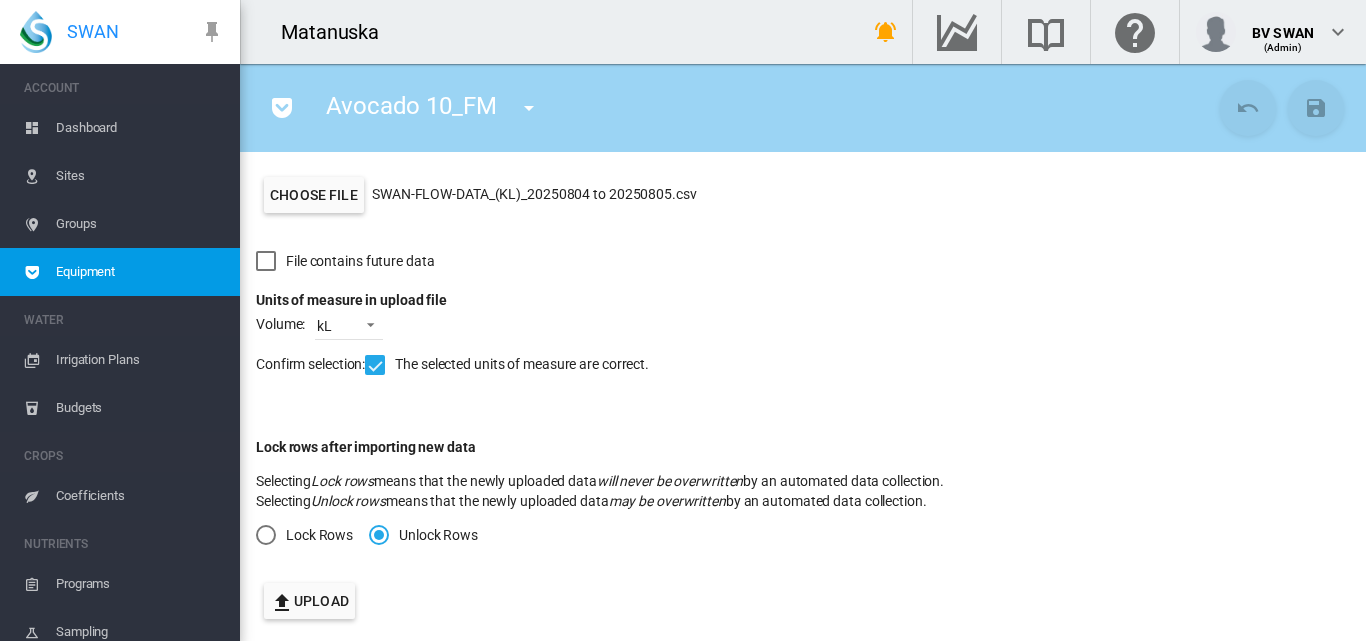 click on "Upload" at bounding box center [309, 601] 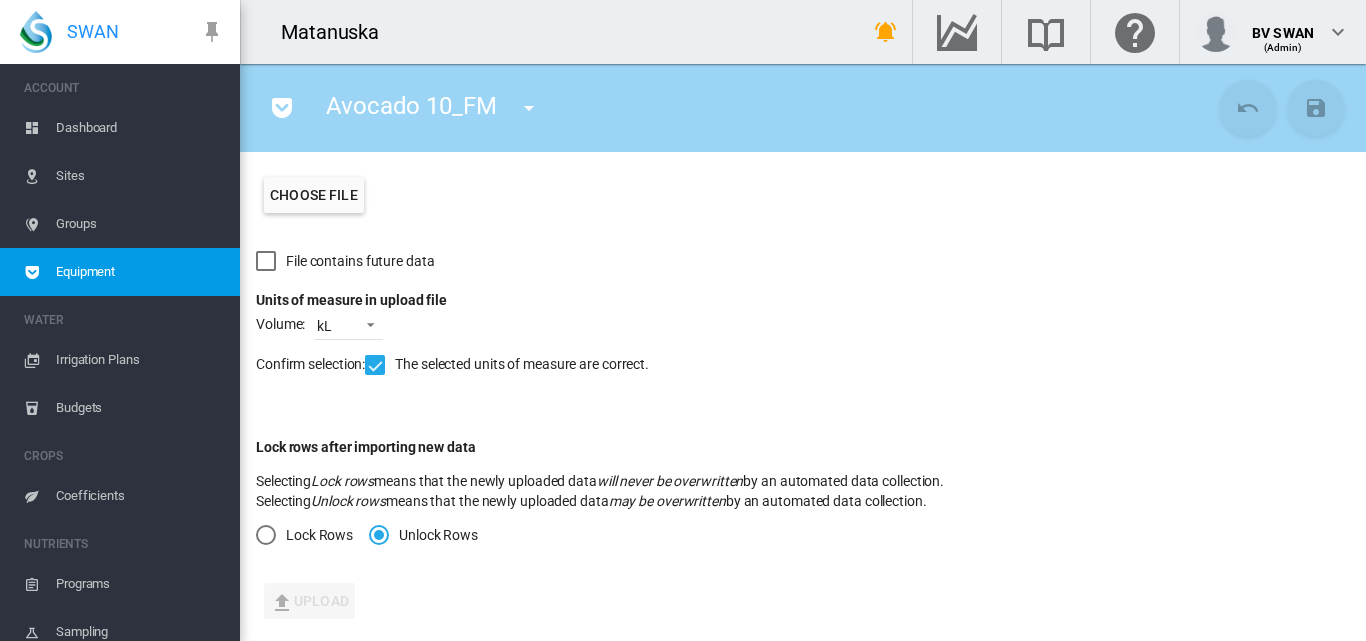 click on "Dashboard" at bounding box center [140, 128] 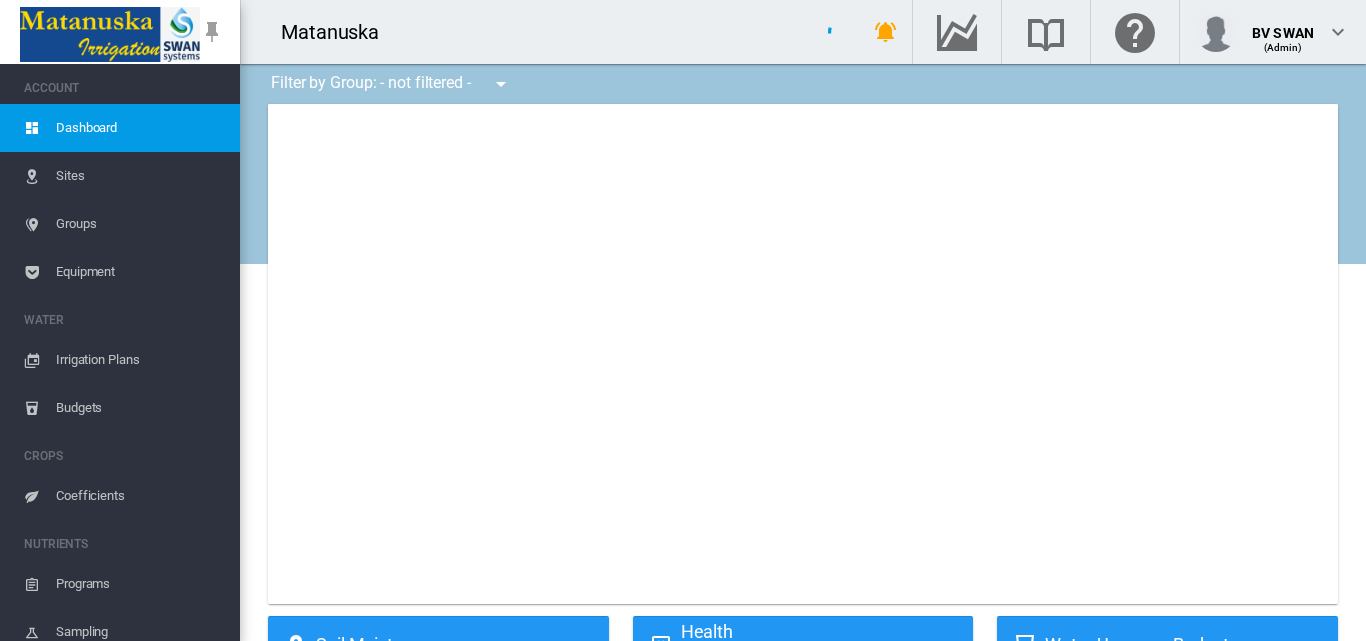 type on "**********" 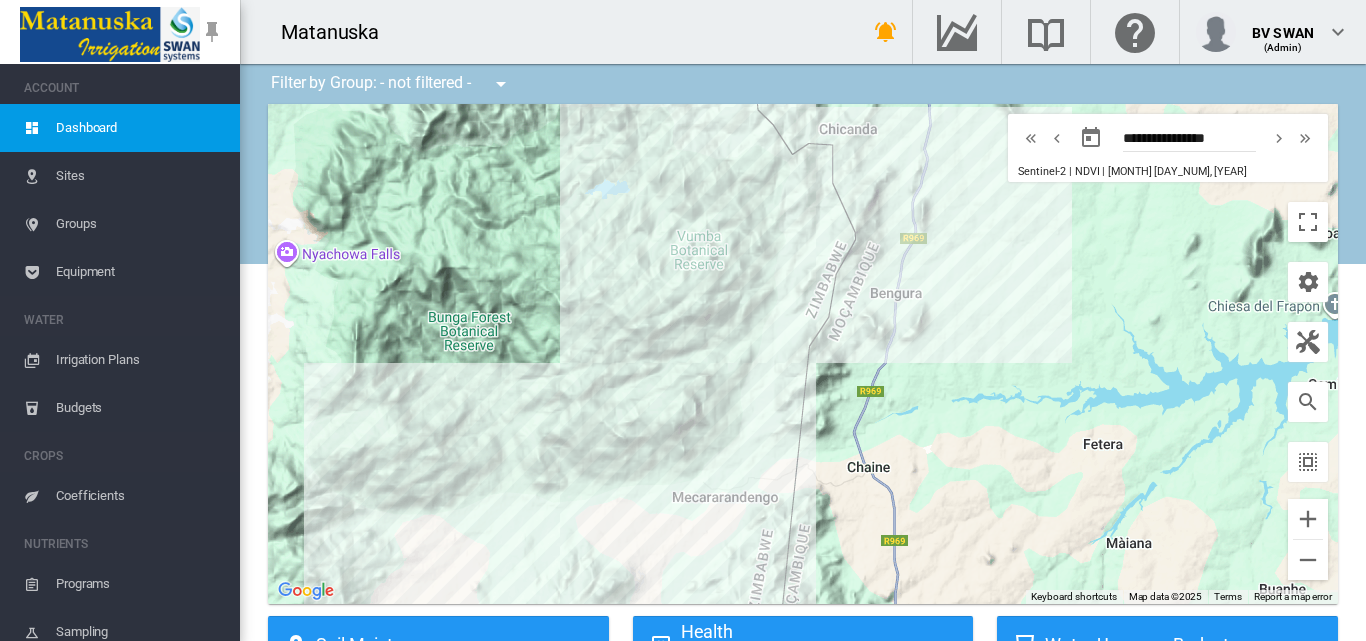 click on "Sites" at bounding box center (140, 176) 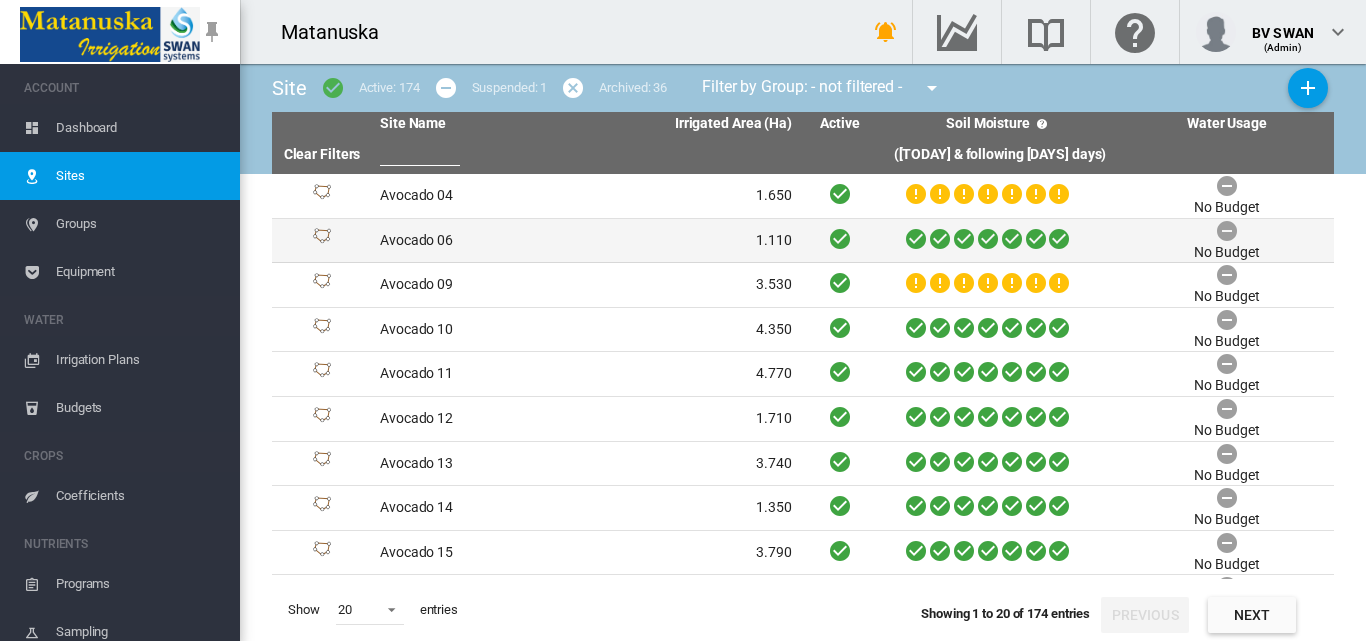 click on "Avocado 06" at bounding box center (479, 241) 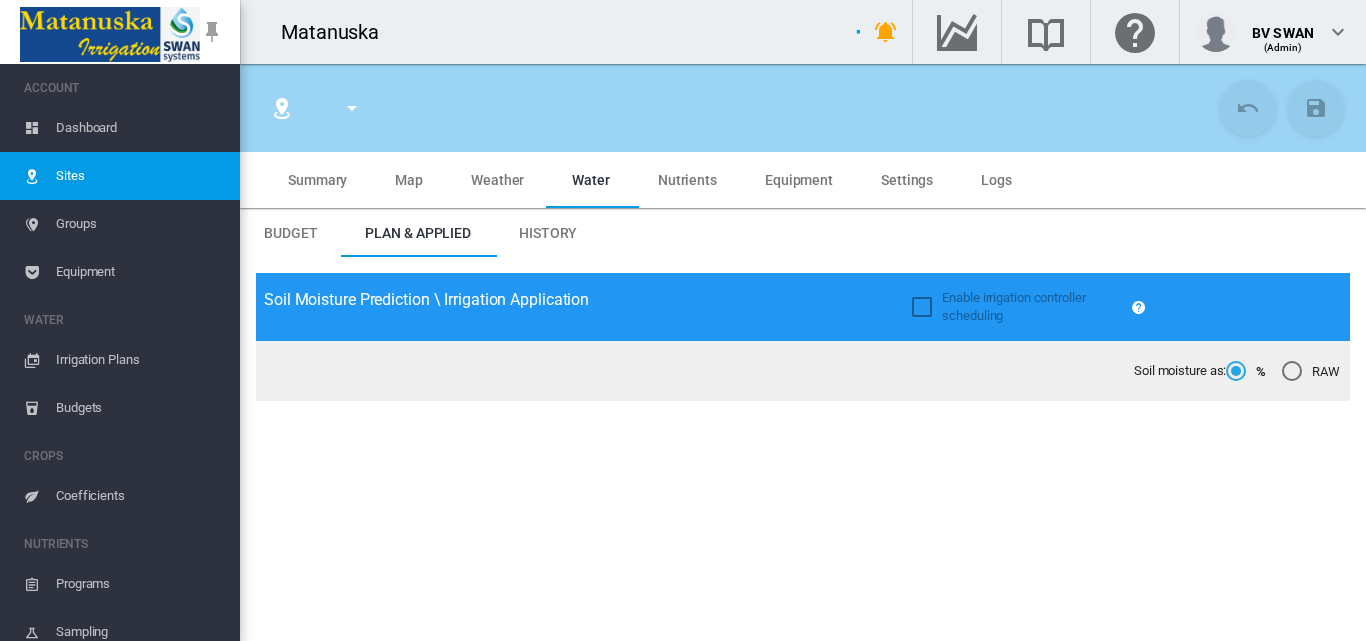 type on "**********" 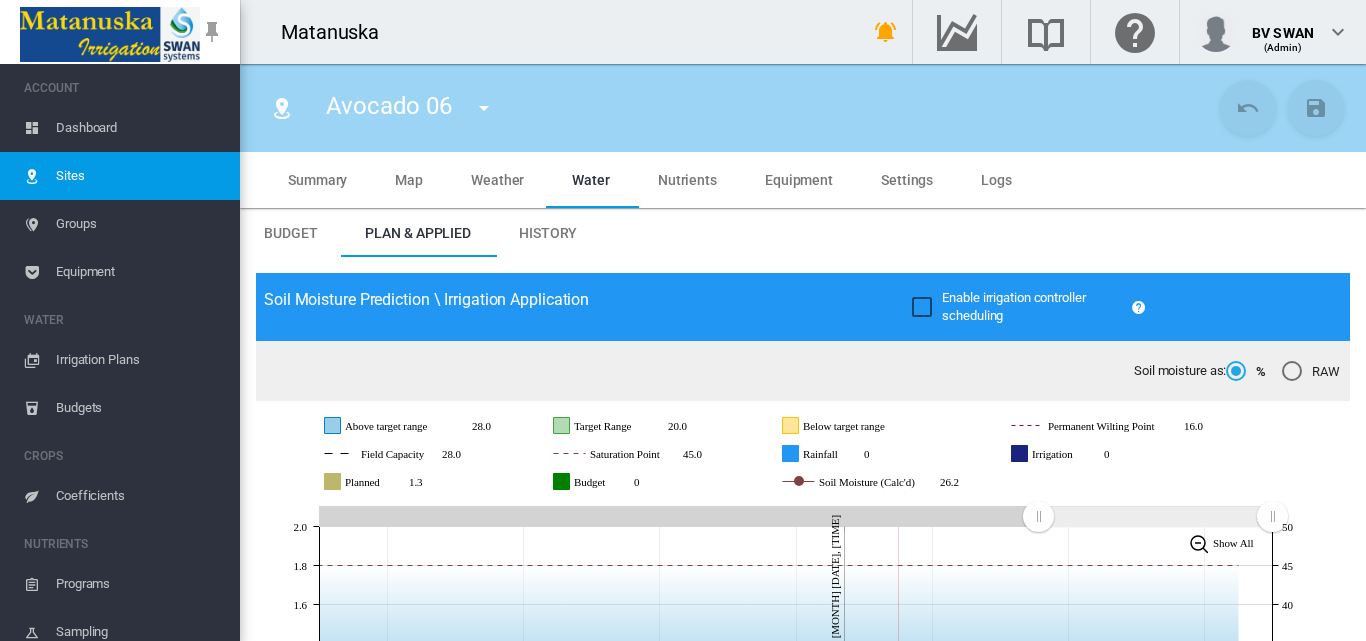 scroll, scrollTop: 0, scrollLeft: 0, axis: both 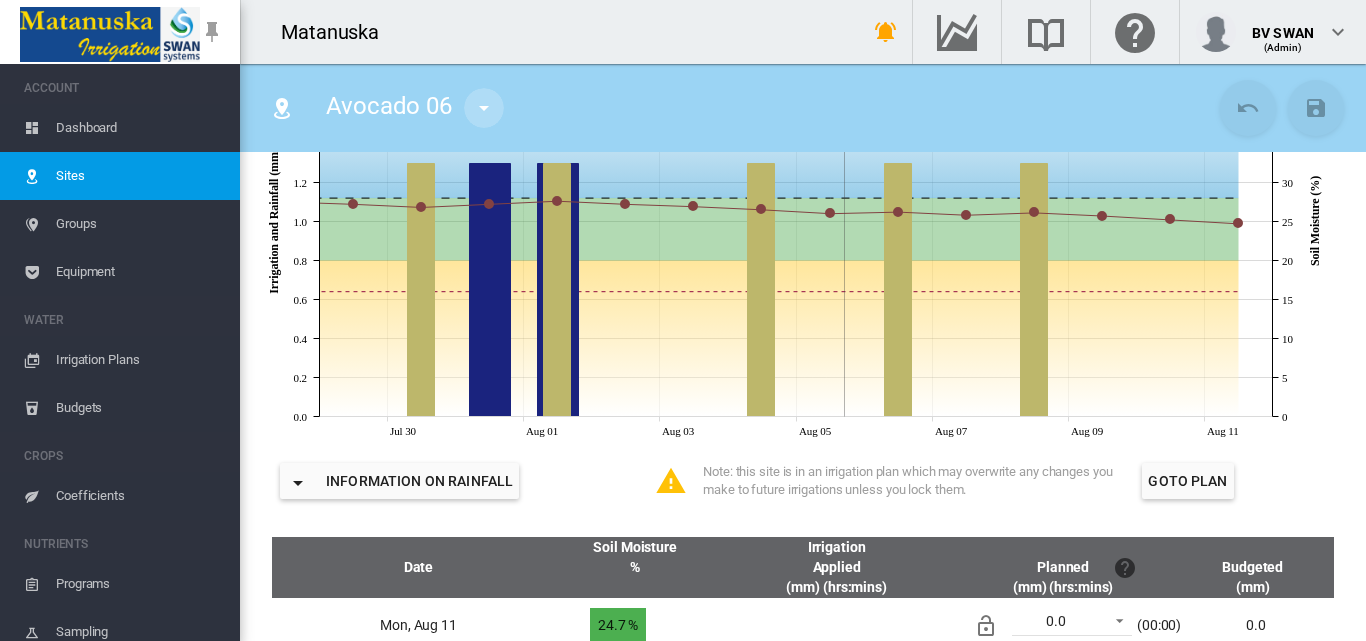 click at bounding box center (484, 108) 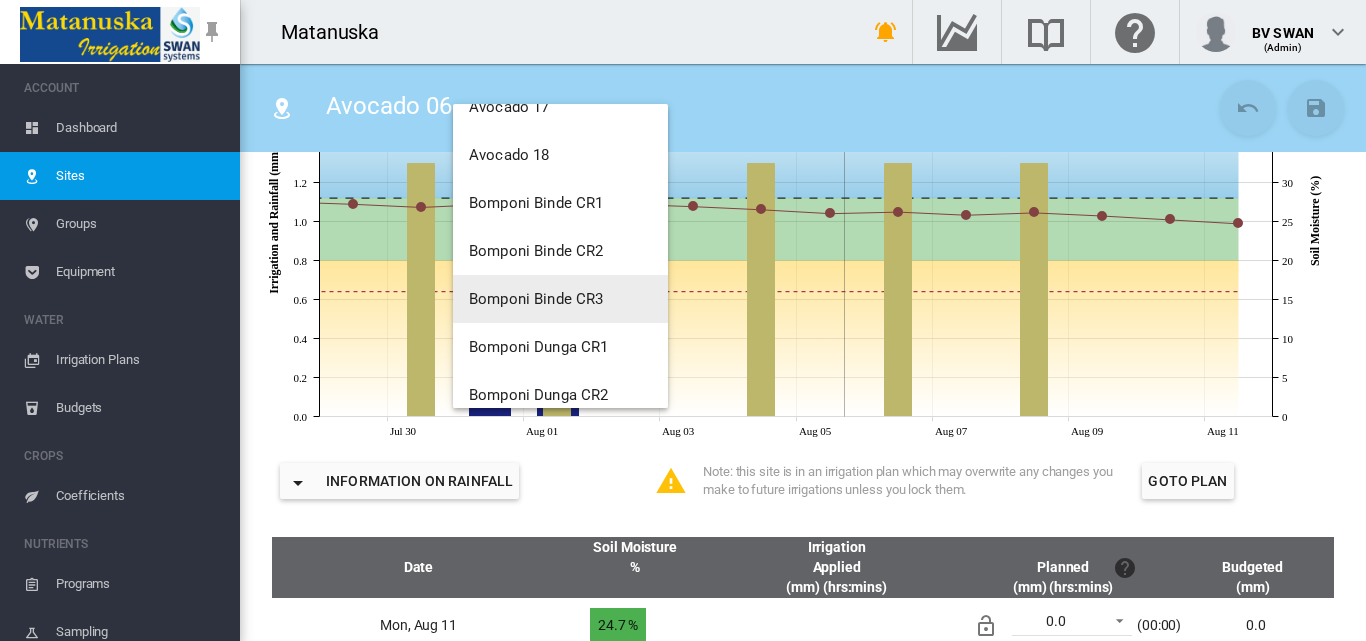 scroll, scrollTop: 500, scrollLeft: 0, axis: vertical 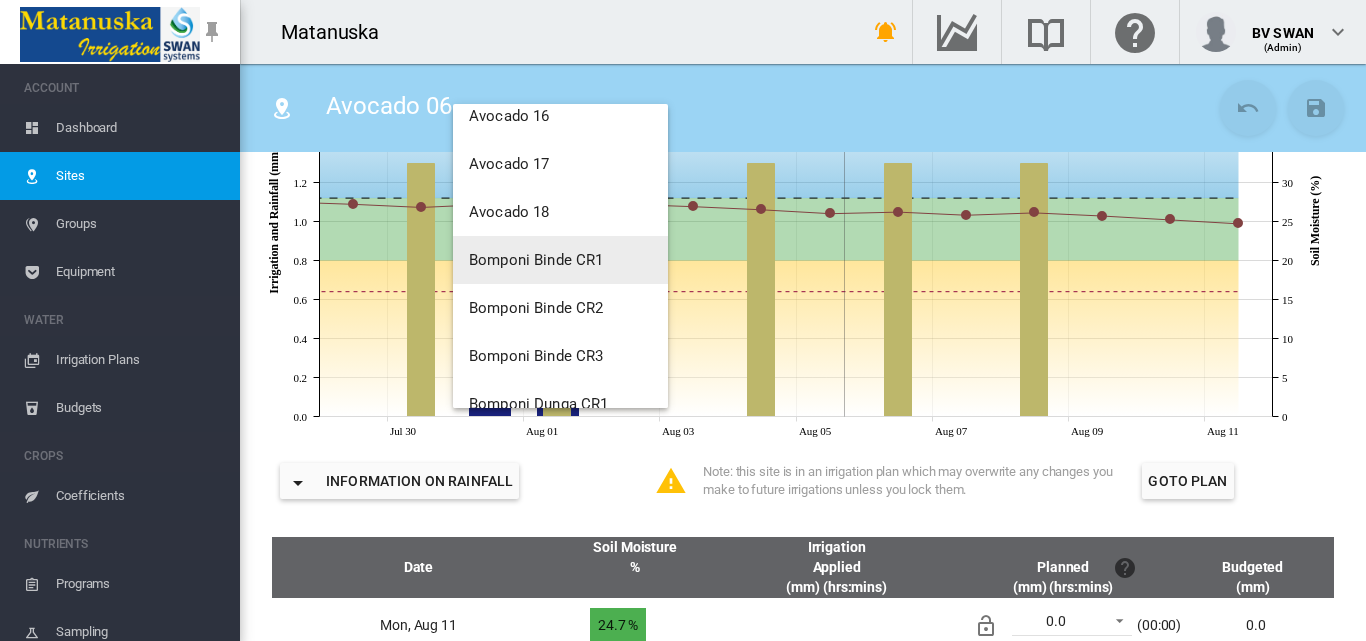 click on "Bomponi Binde CR1" at bounding box center (536, 260) 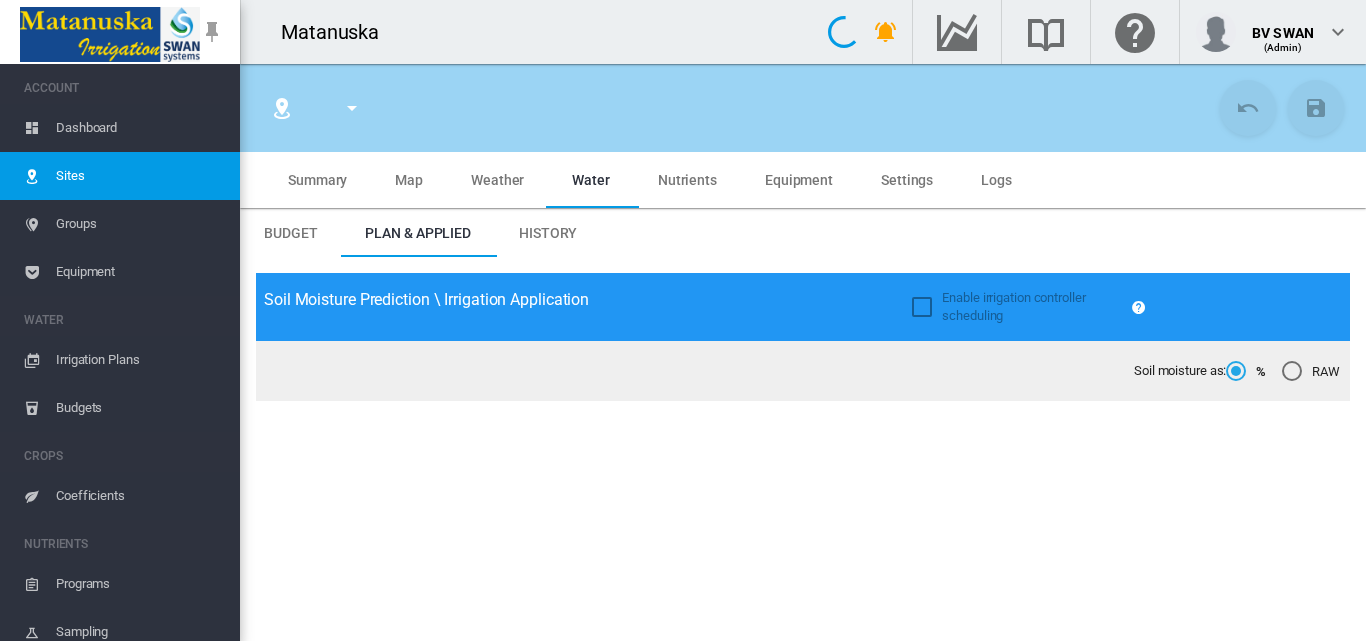 type on "**********" 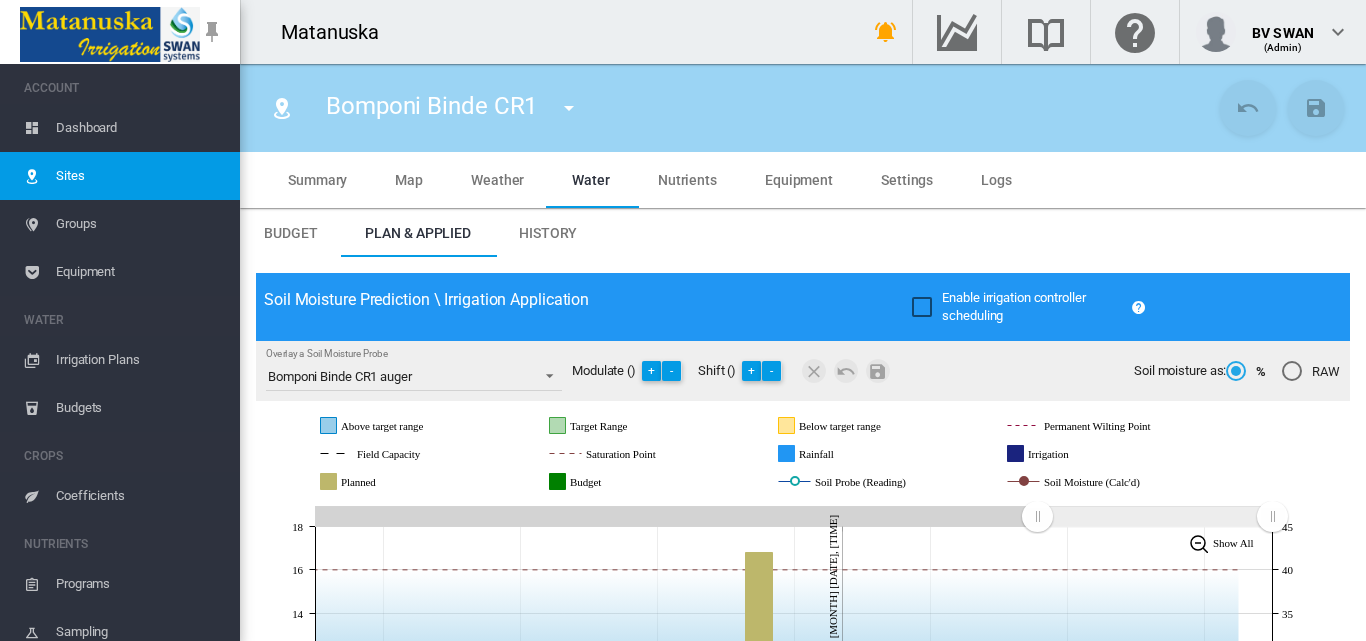click on "Dashboard" at bounding box center (140, 128) 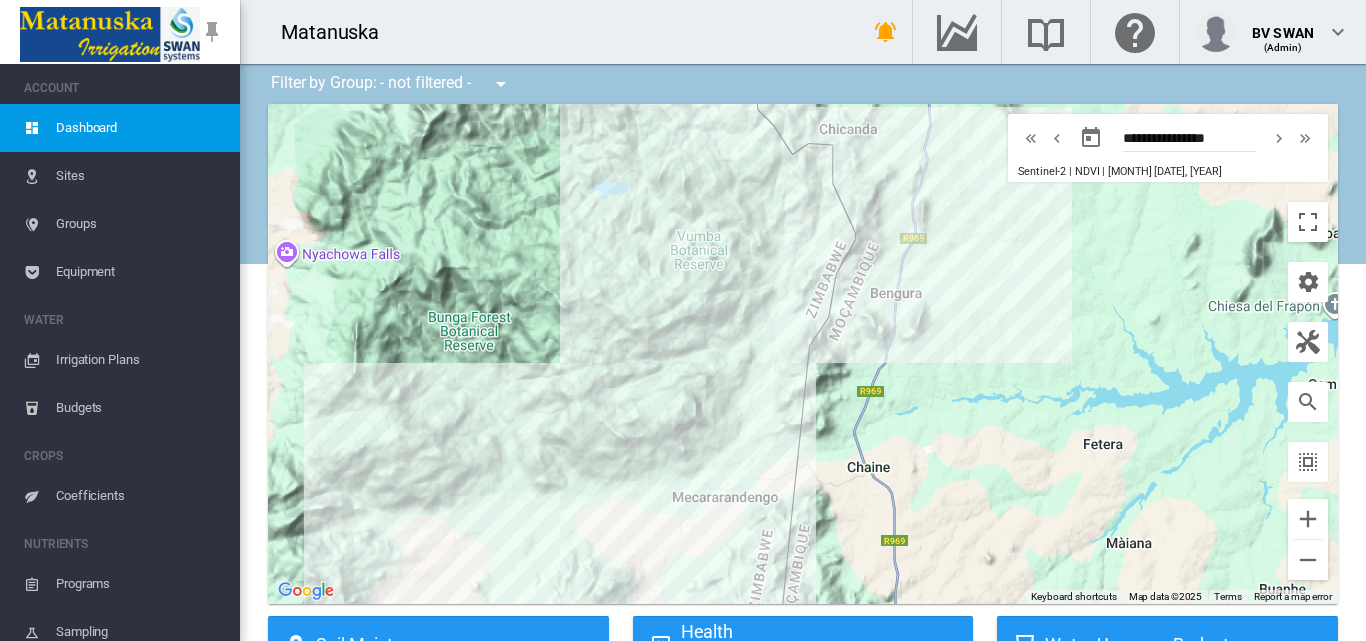 click on "Sites" at bounding box center (140, 176) 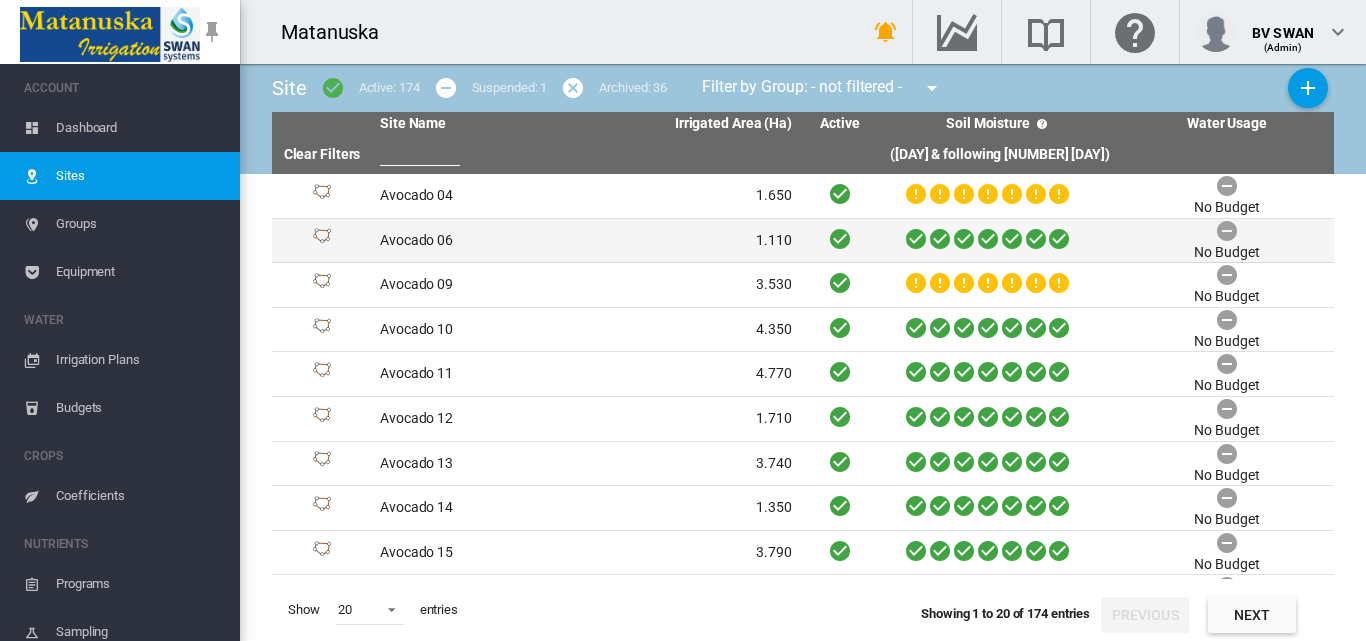 click on "1.110" at bounding box center [693, 241] 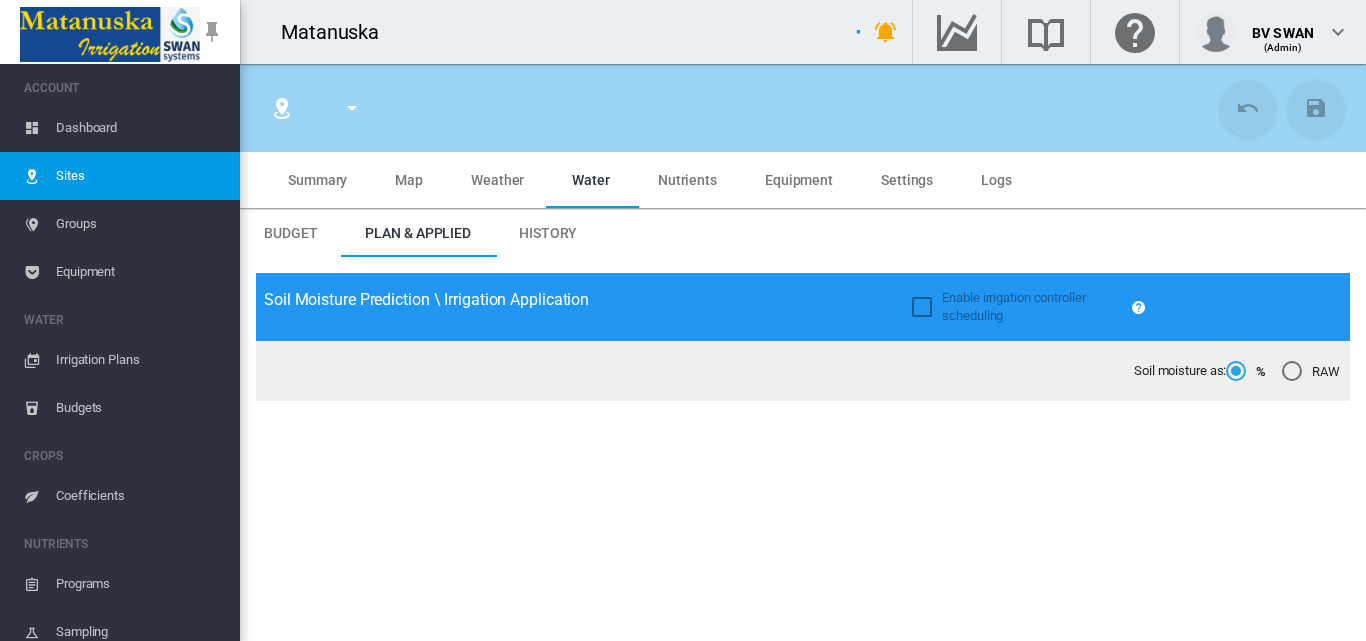 type on "**********" 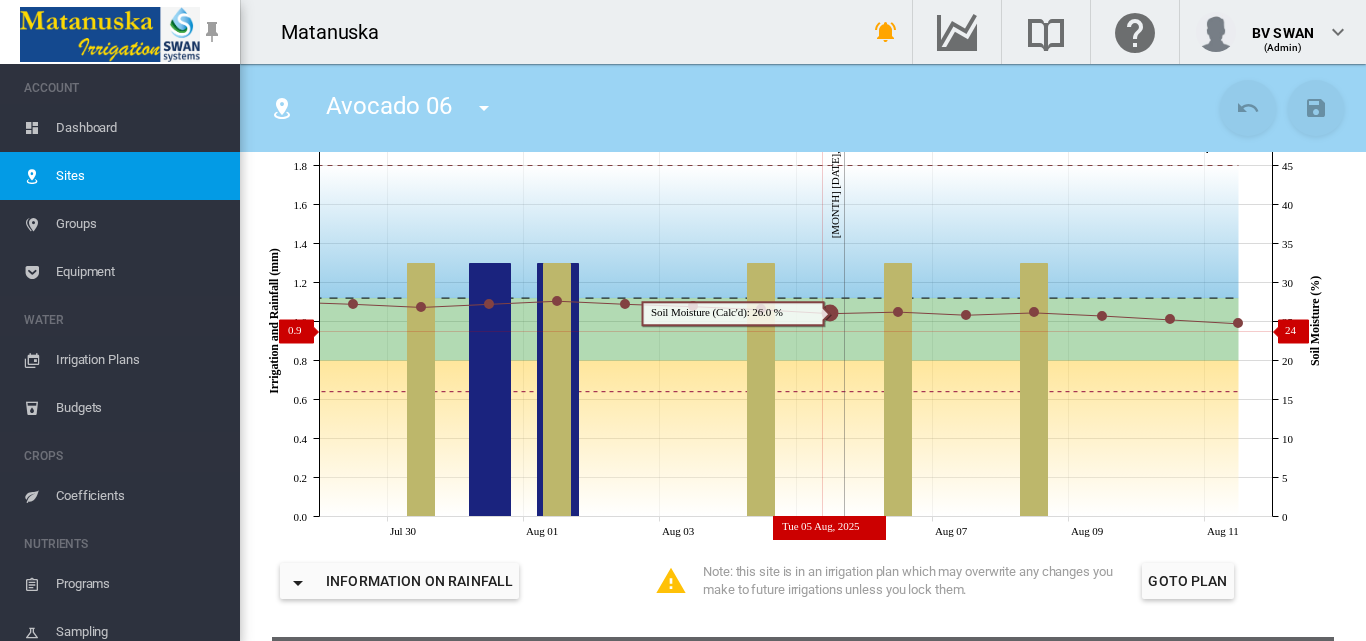 scroll, scrollTop: 500, scrollLeft: 0, axis: vertical 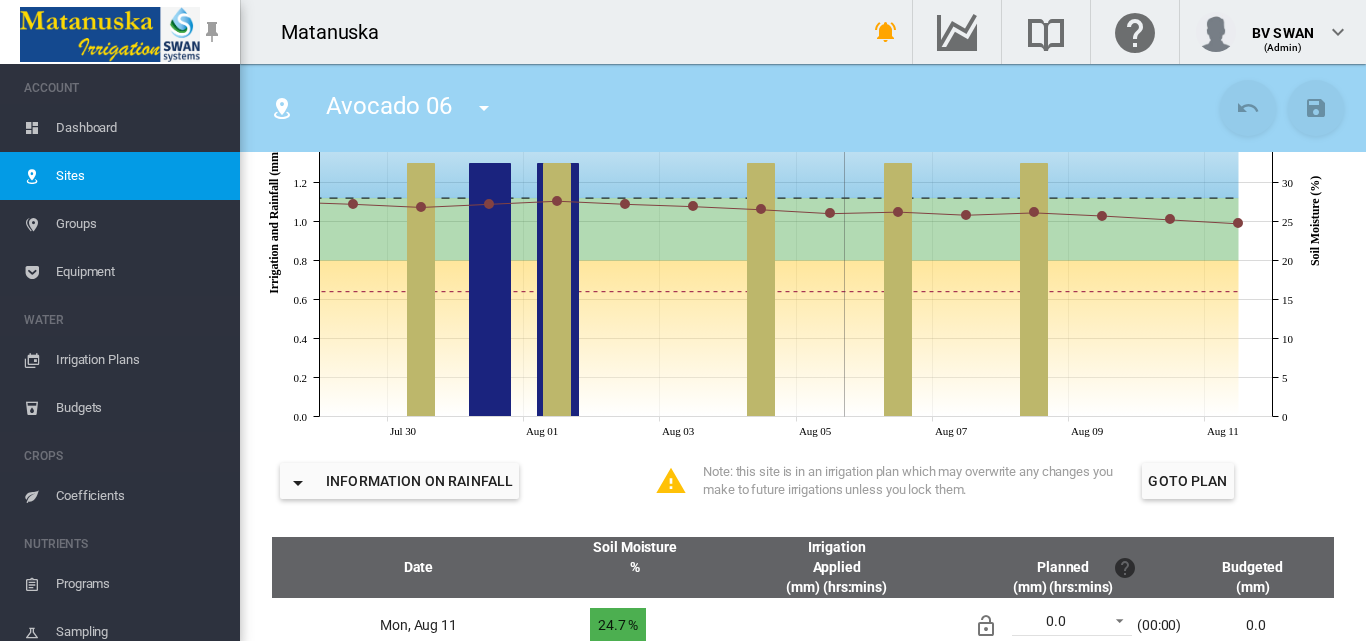 click on "Dashboard" at bounding box center [140, 128] 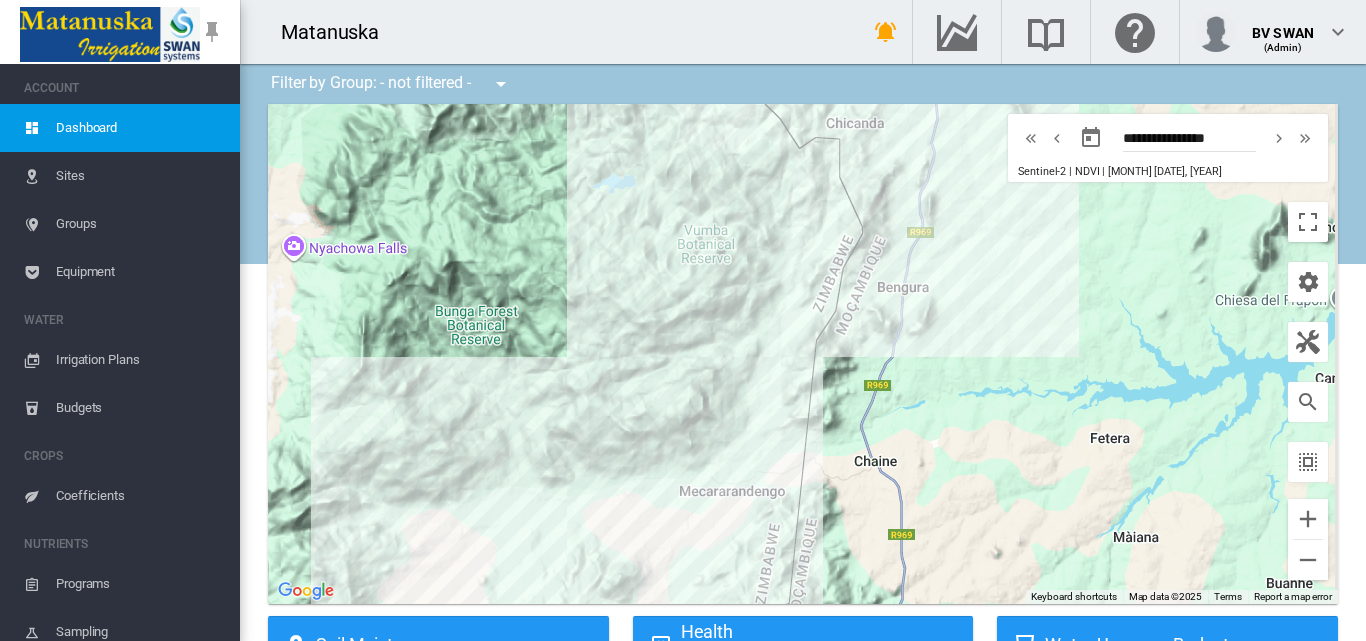 click on "Sites" at bounding box center [140, 176] 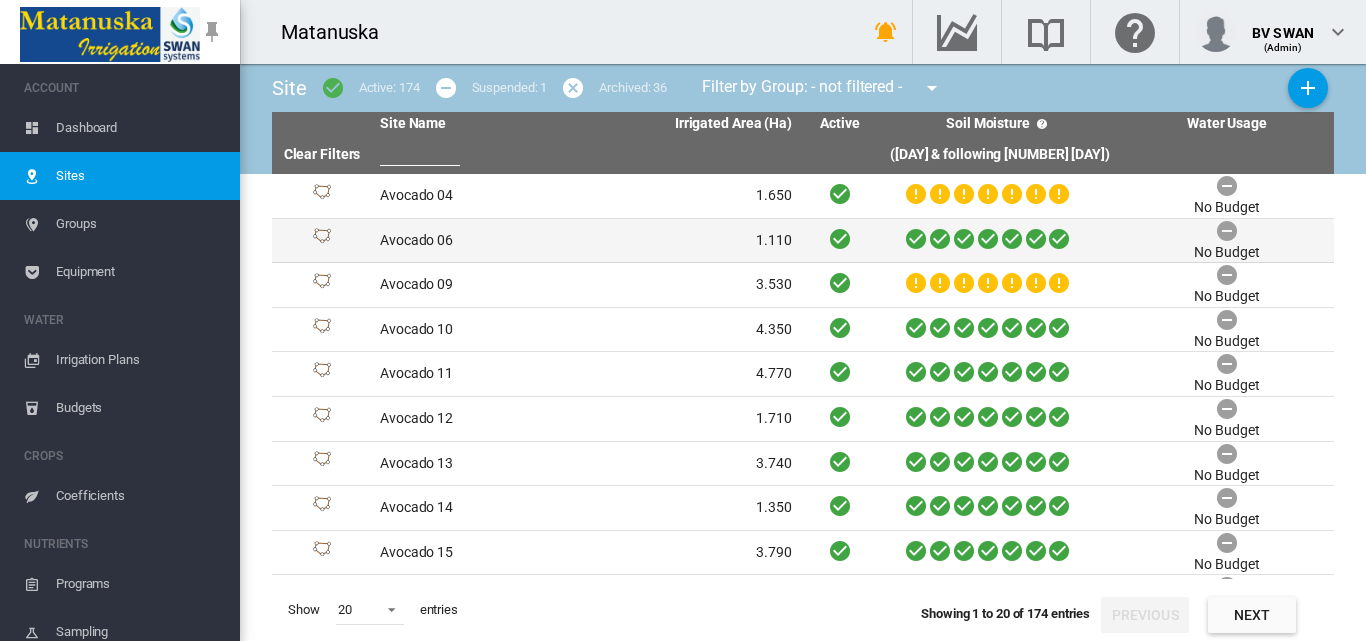click on "Avocado 06" at bounding box center [479, 241] 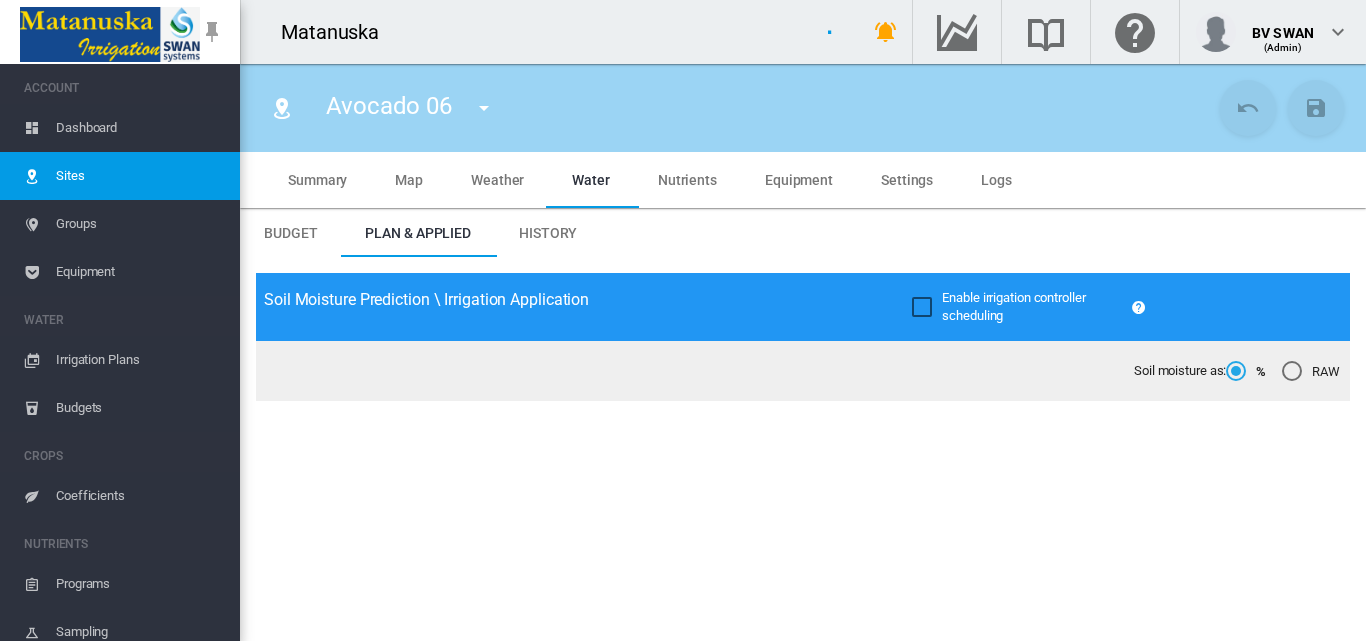 type on "**********" 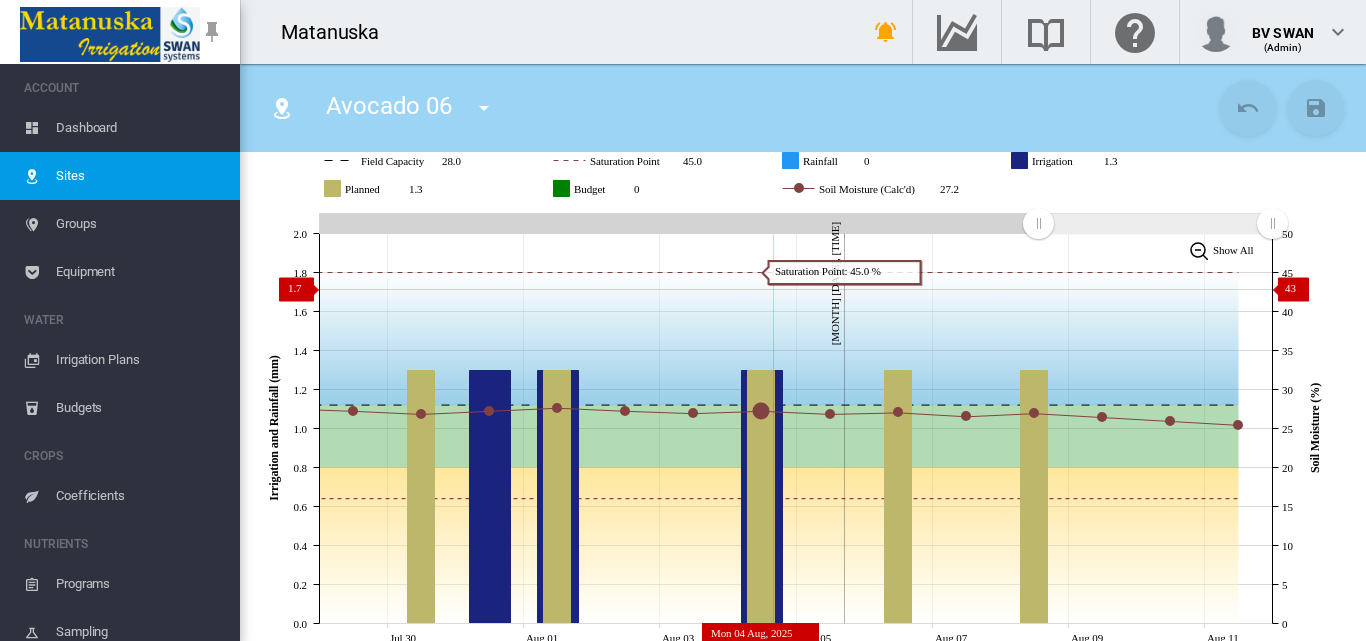 scroll, scrollTop: 300, scrollLeft: 0, axis: vertical 